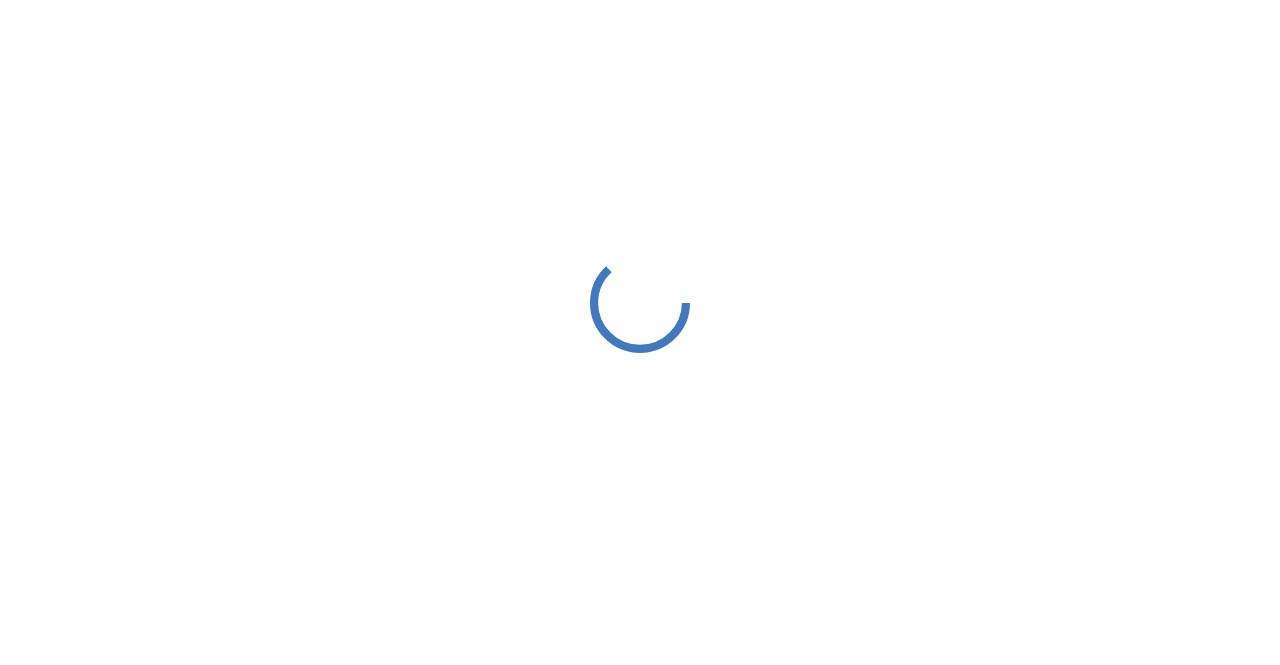 scroll, scrollTop: 0, scrollLeft: 0, axis: both 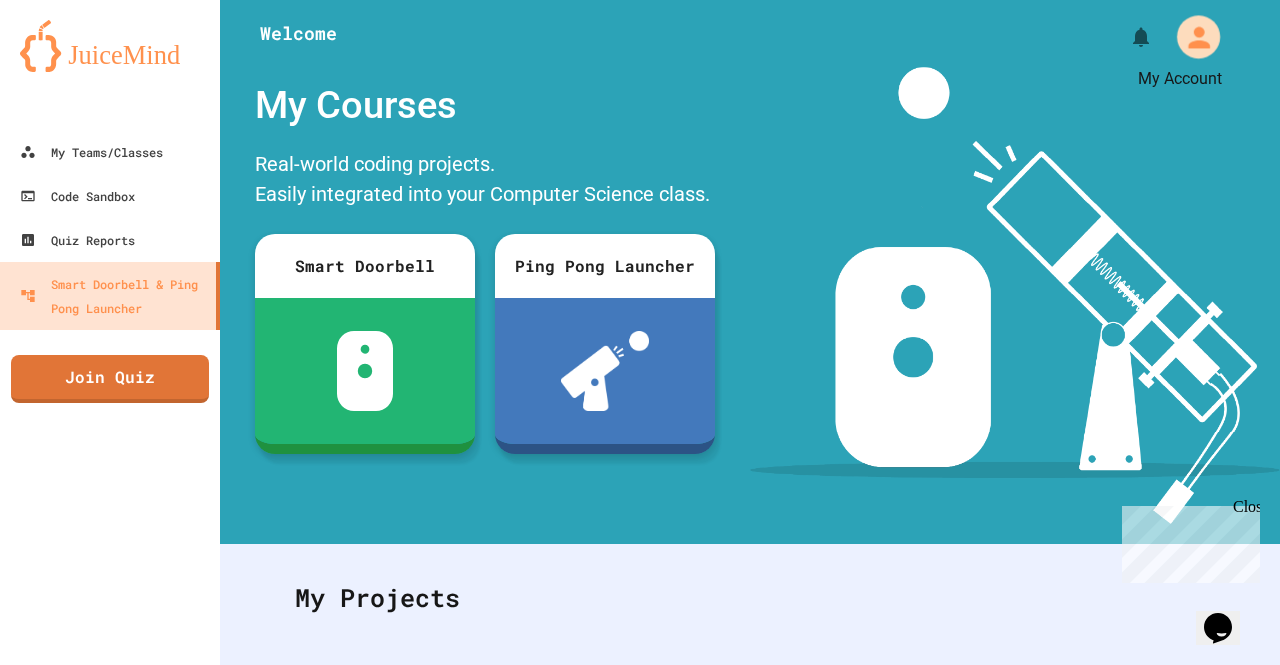 click 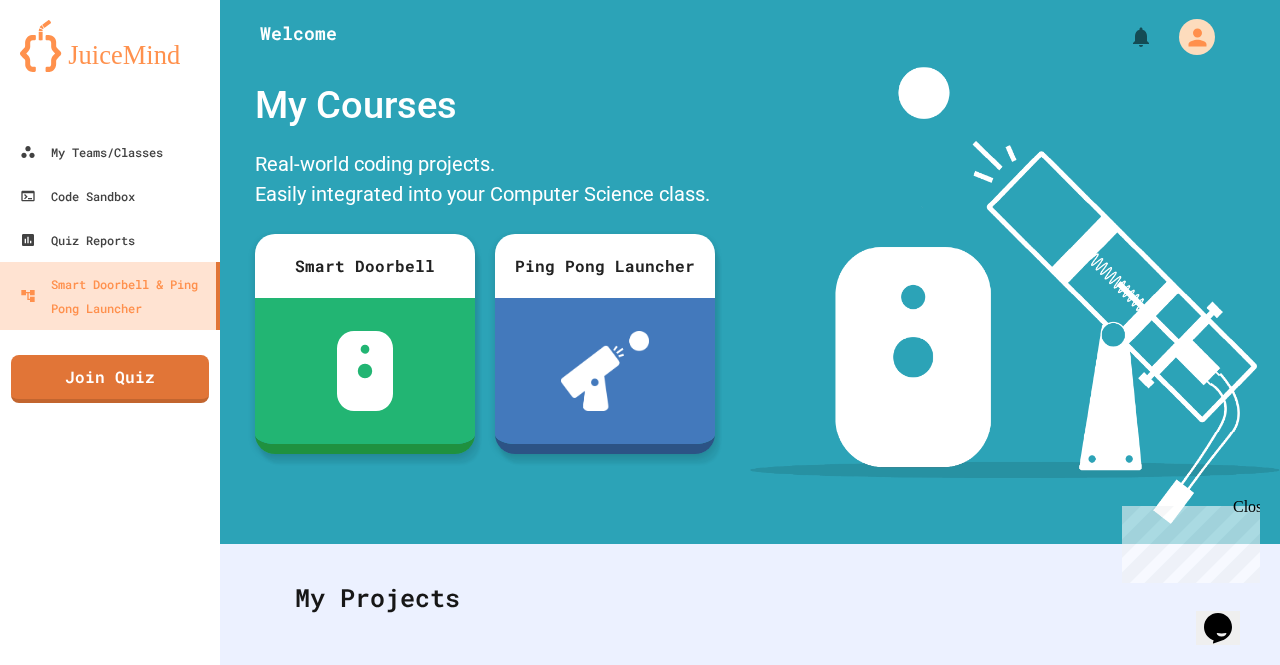 click on "Signed in with Google" at bounding box center (77, 1686) 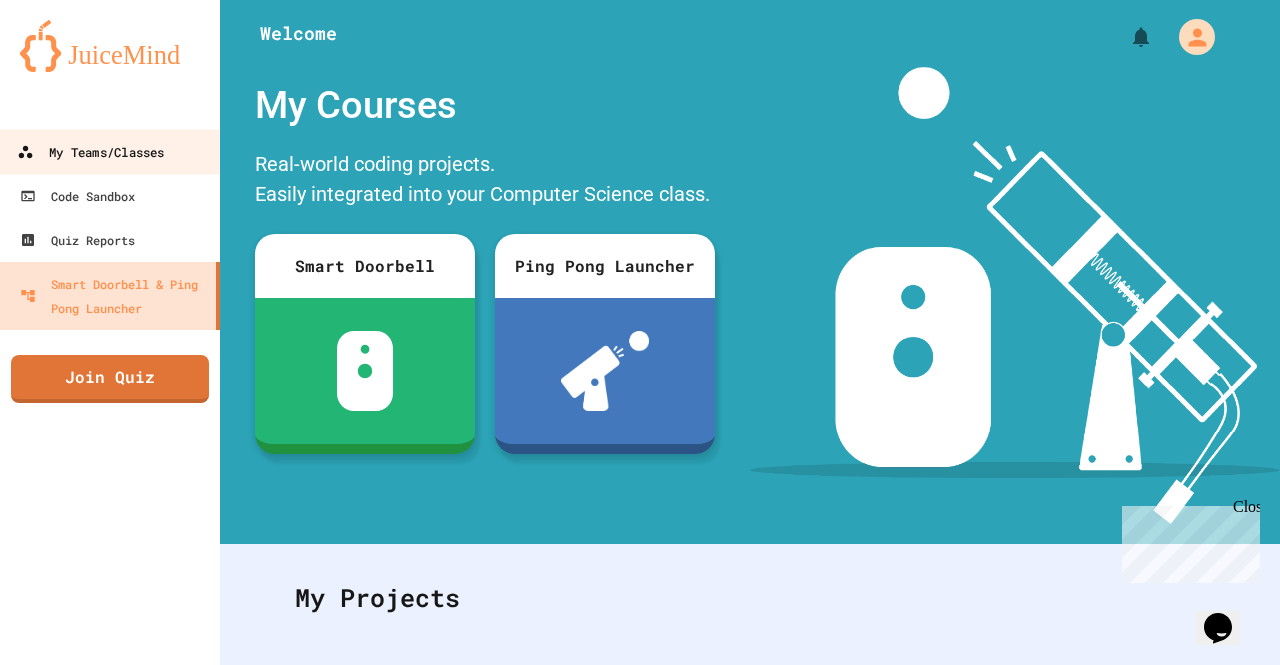 click on "My Teams/Classes" at bounding box center [110, 151] 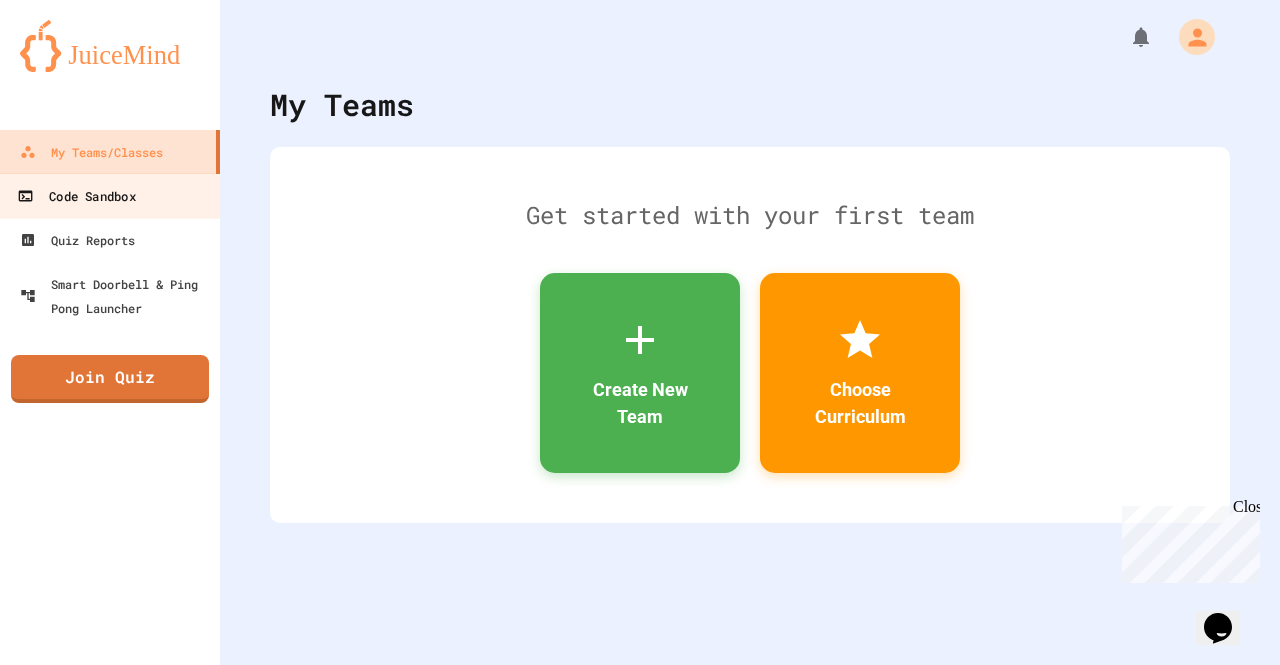 click on "Code Sandbox" at bounding box center (110, 195) 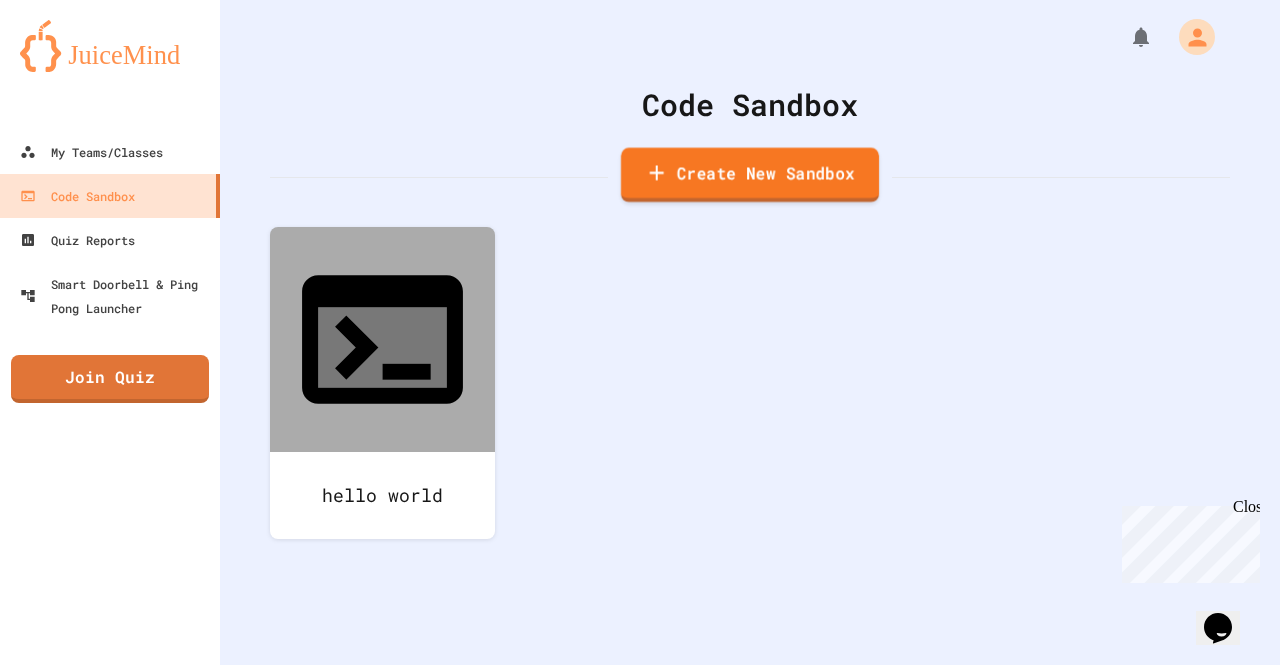 click on "Create New Sandbox" at bounding box center (750, 175) 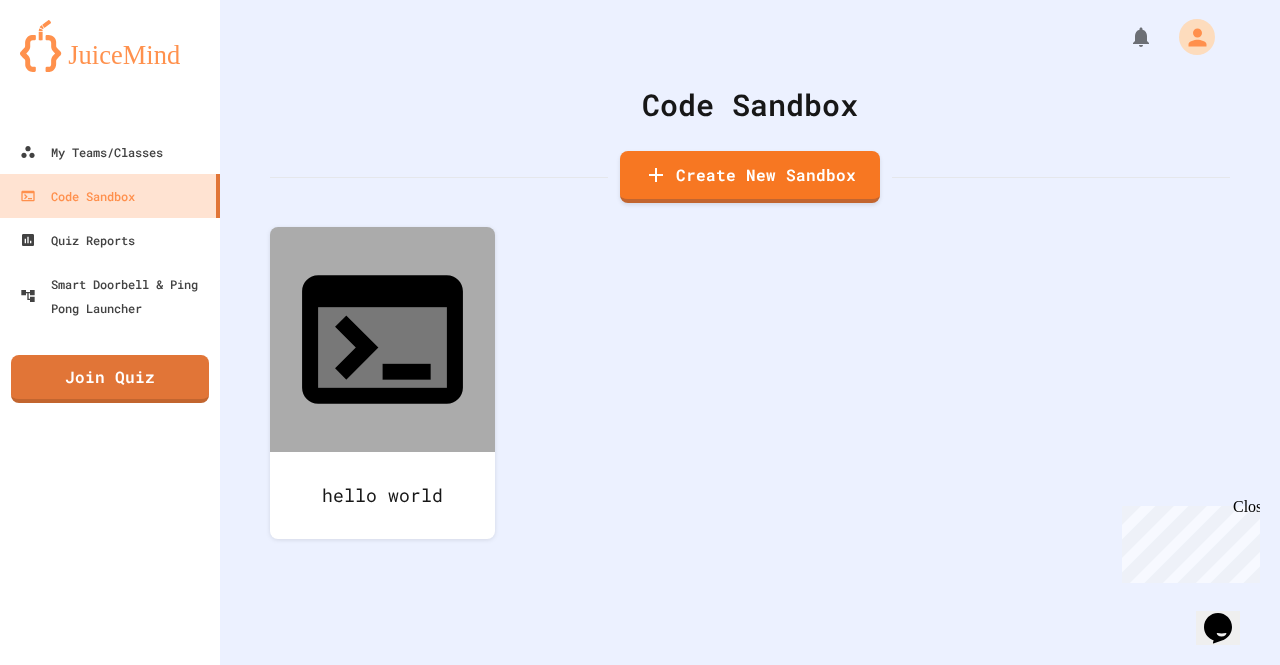 click on "We are updating our servers at [TIME] [TIMEZONE] on [DATE]. JuiceMind should continue to work as expected, but if you experience any issues, please chat with us. My Teams/Classes Code Sandbox Quiz Reports Smart Doorbell & Ping Pong Launcher Join Quiz Code Sandbox  Create New Sandbox hello world
Create a new Sandbox Sandbox Language ​ Sandbox Language Create Sandbox Python Java C# Javascript (Node.js) HTML/CSS/JS C++ Python with Turtle Node.js (prompt-sync) Python with Pygame Python with Tkinter Python with PyQT Python with Matplotlib Python with Pillow Java with Swing Java with KarelJRobot Block Coding - Python C p5.js" at bounding box center [640, 332] 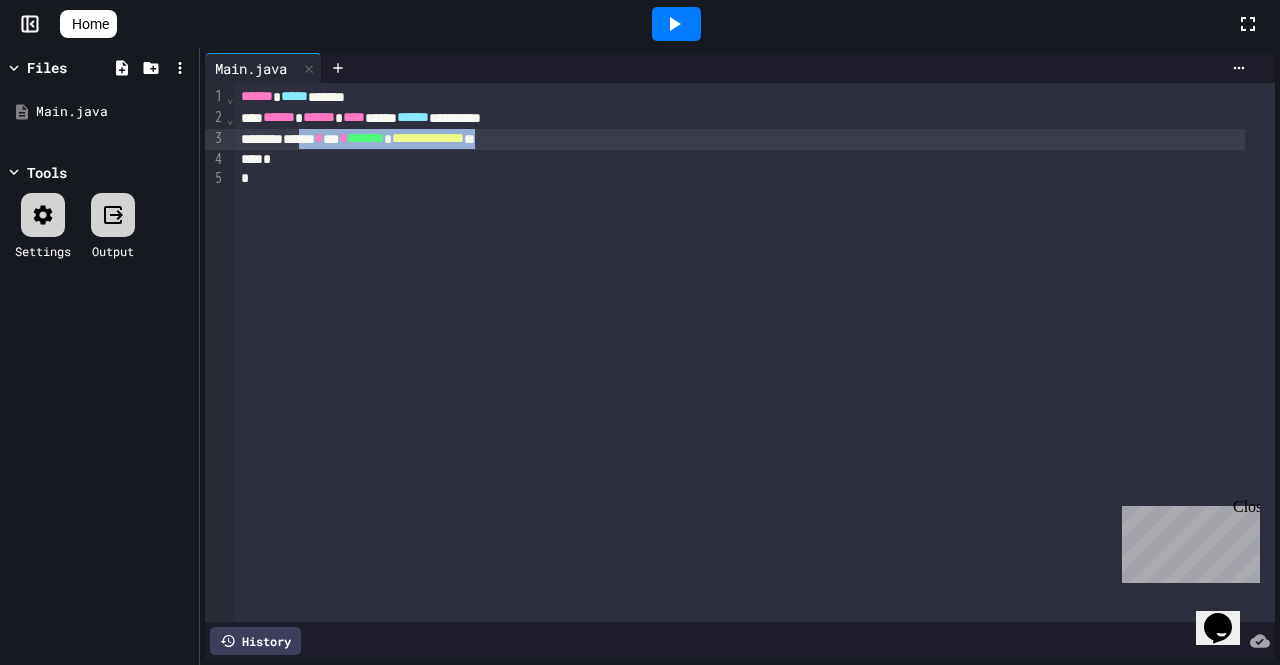 drag, startPoint x: 575, startPoint y: 143, endPoint x: 328, endPoint y: 147, distance: 247.03238 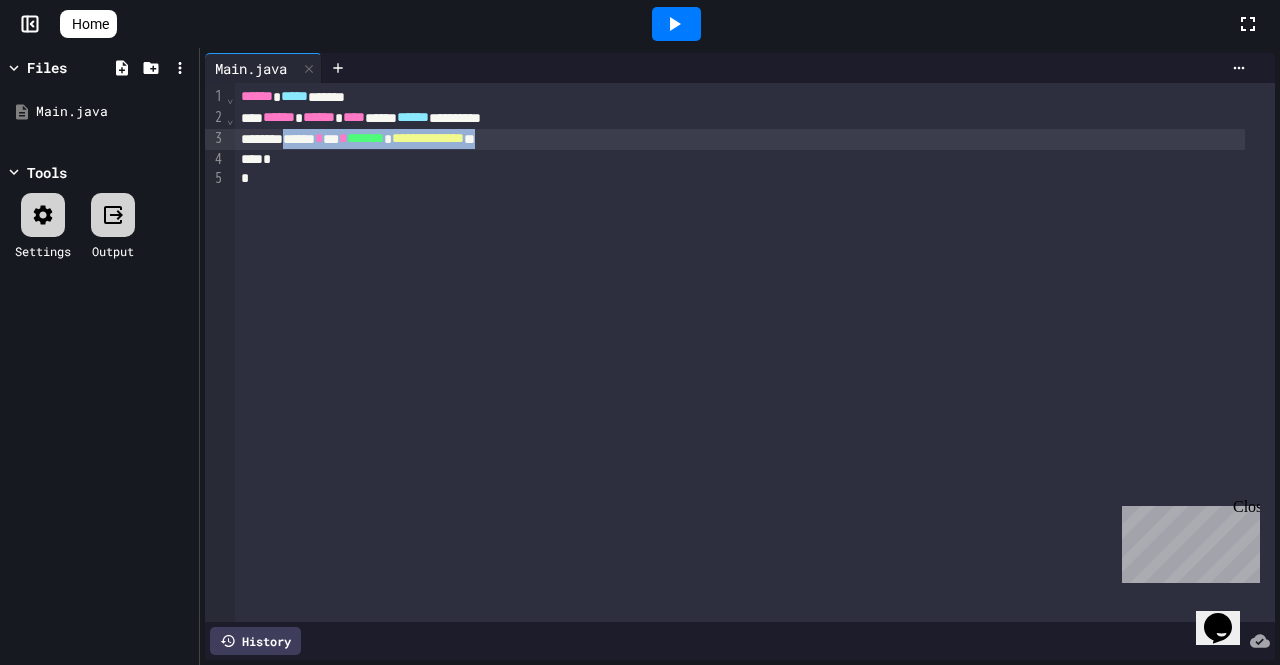 drag, startPoint x: 305, startPoint y: 147, endPoint x: 568, endPoint y: 138, distance: 263.15396 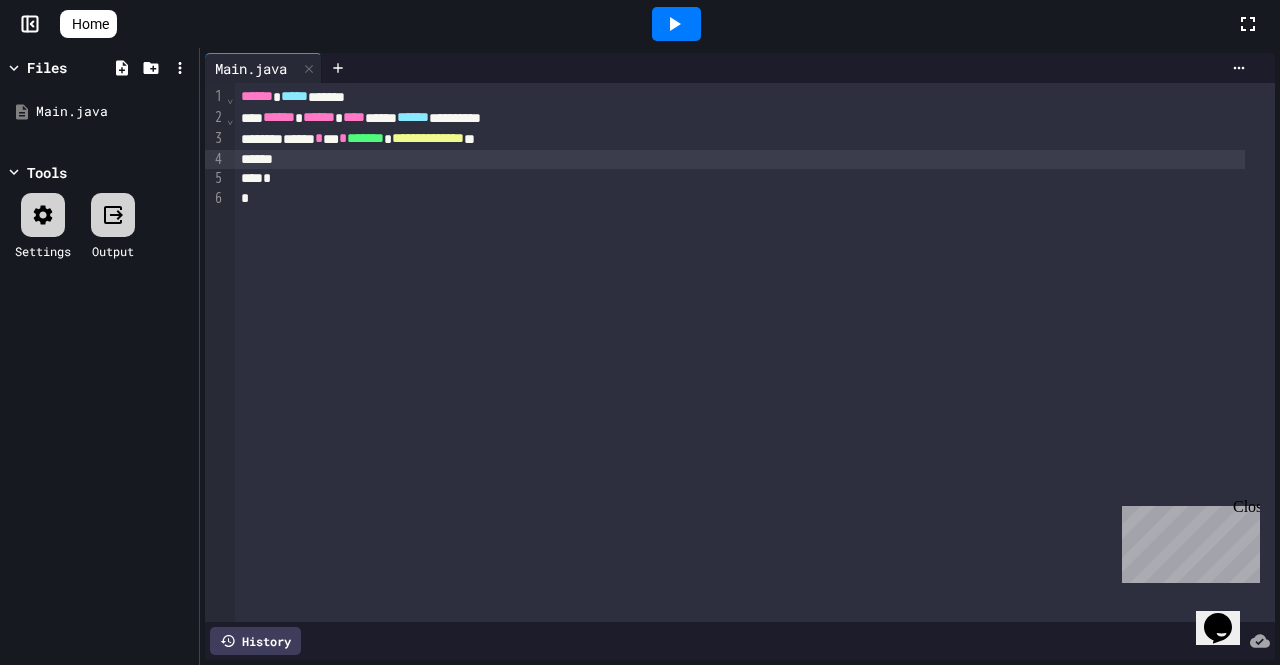 click at bounding box center [740, 160] 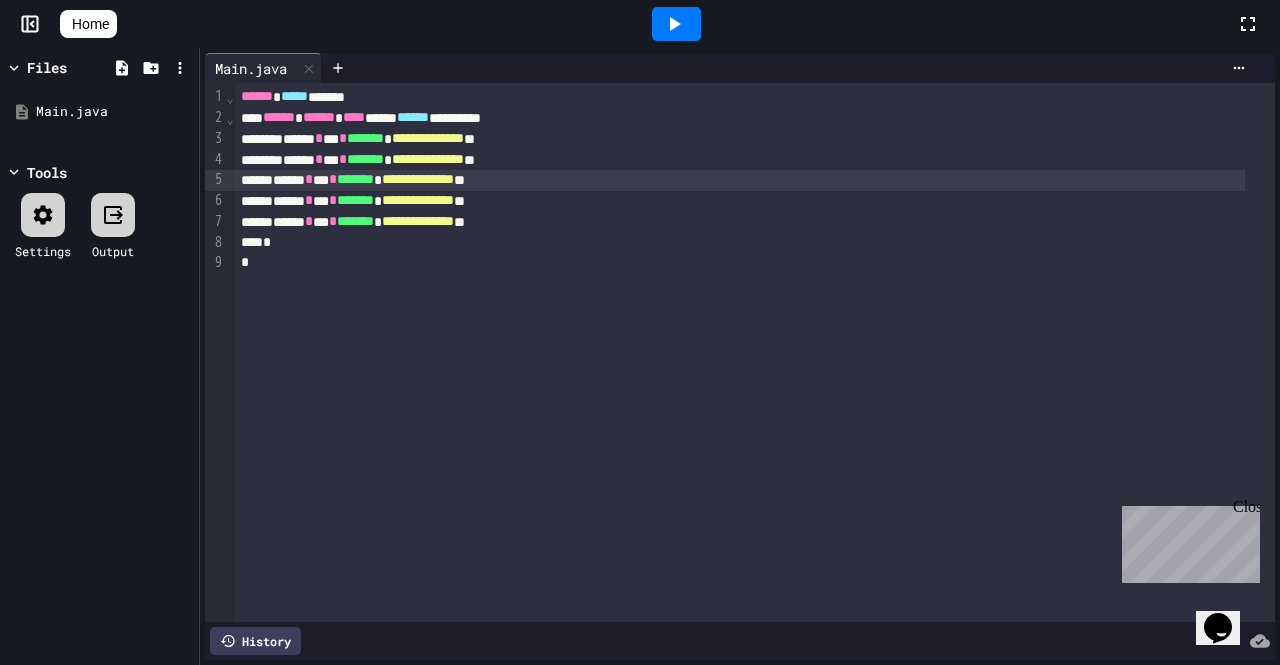 click on "**********" at bounding box center [740, 180] 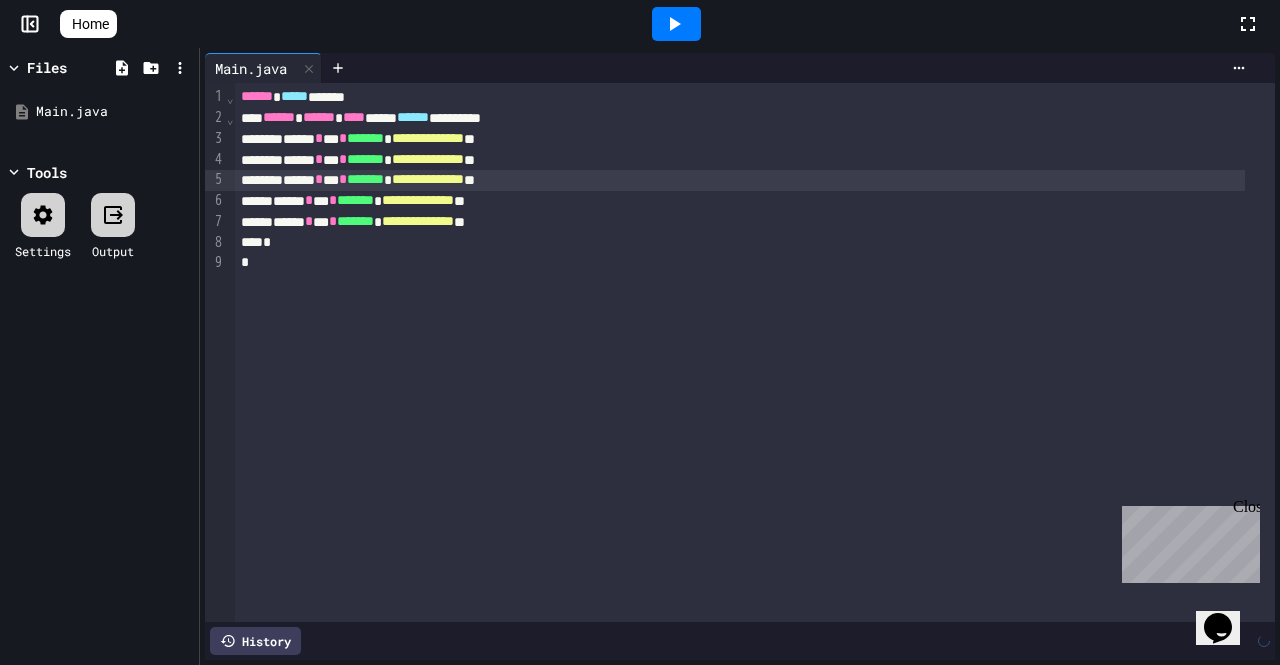 click on "**********" at bounding box center [740, 201] 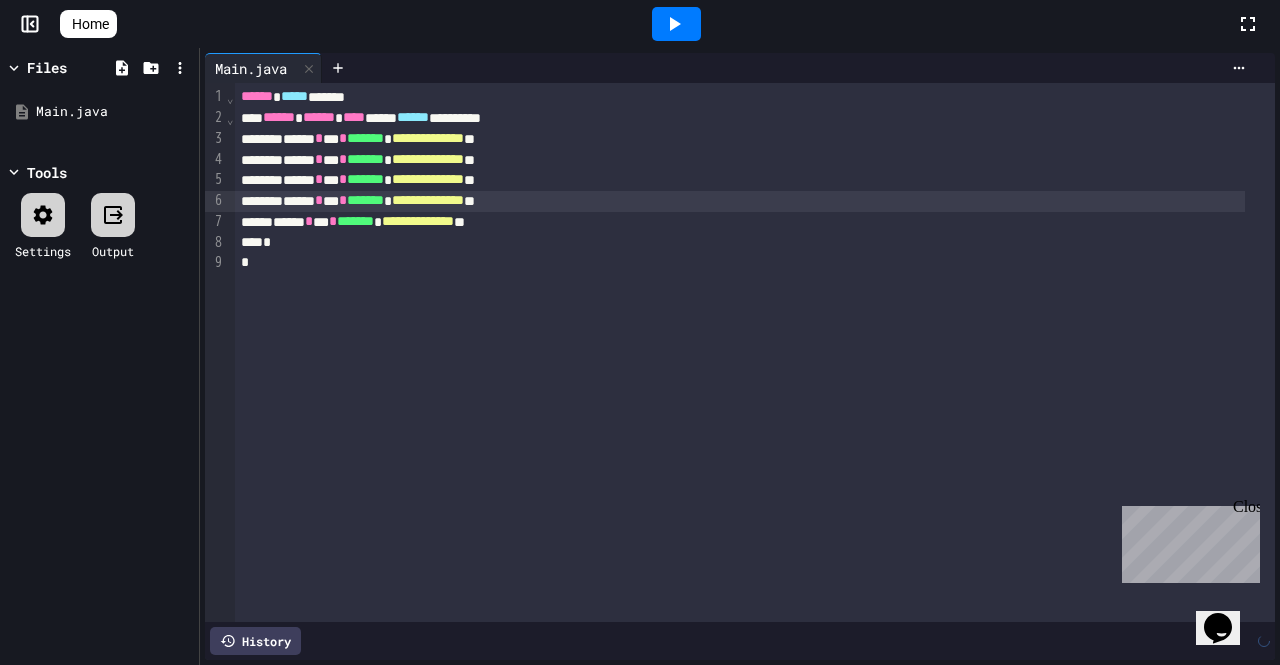 click on "**********" at bounding box center [740, 222] 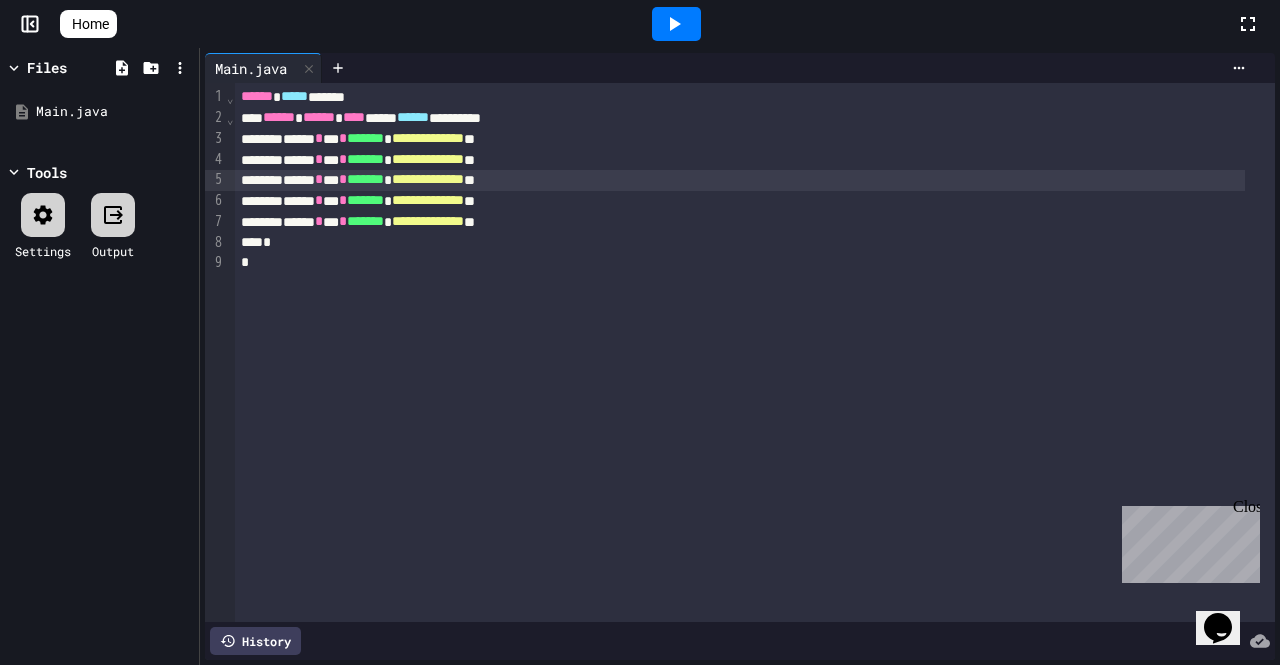 click on "**********" at bounding box center (428, 179) 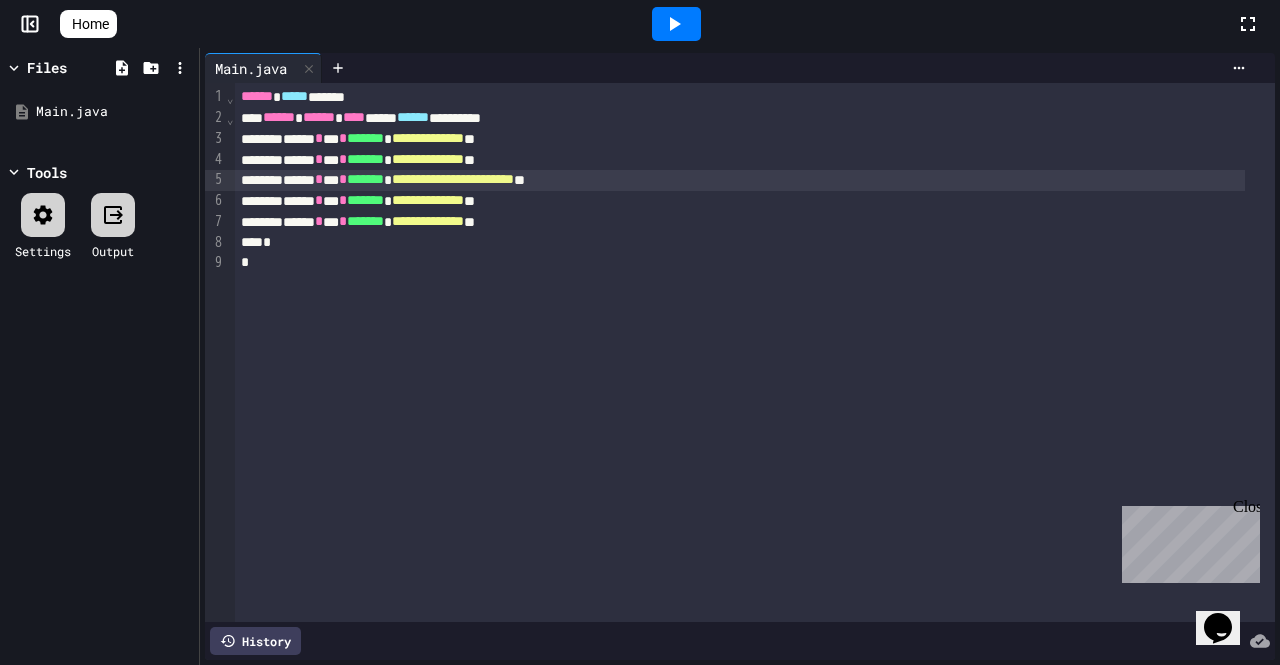 click on "**********" at bounding box center [453, 179] 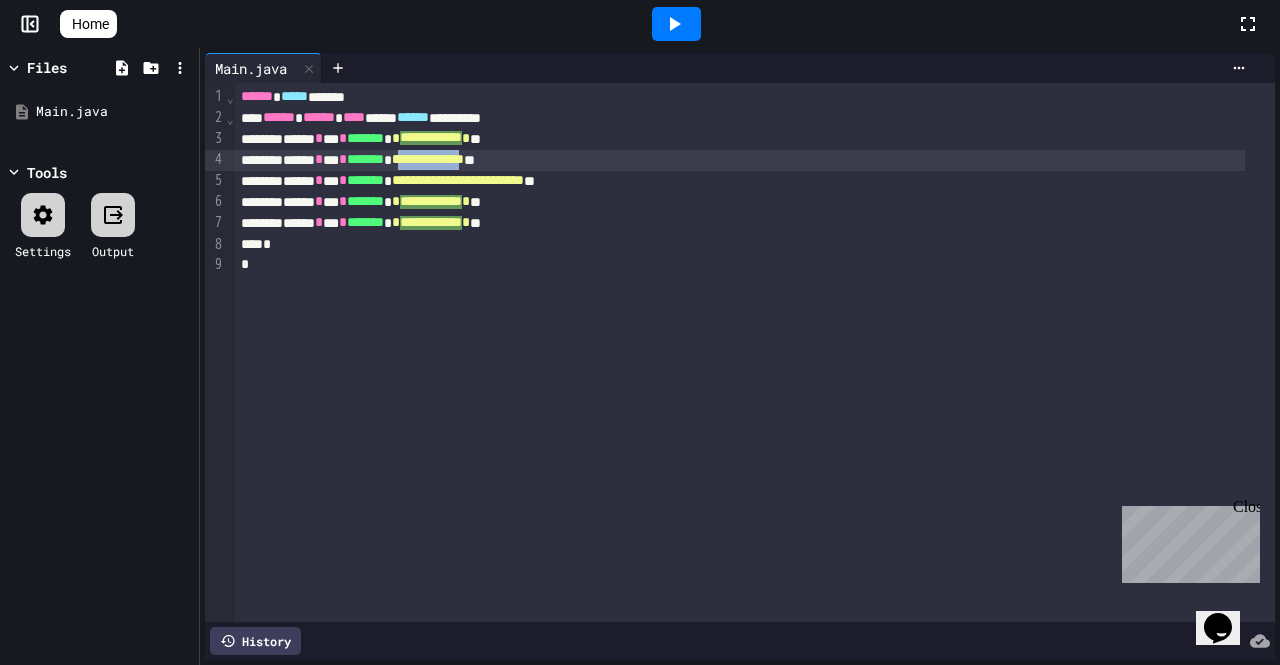 drag, startPoint x: 547, startPoint y: 157, endPoint x: 454, endPoint y: 157, distance: 93 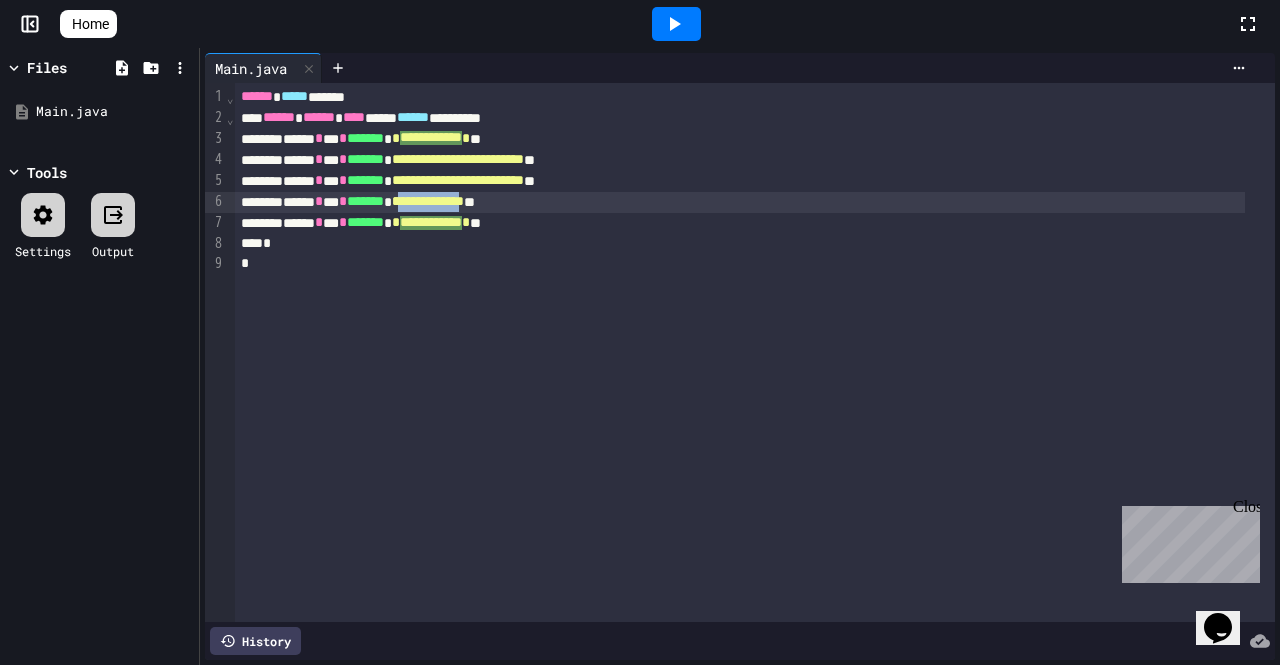 drag, startPoint x: 547, startPoint y: 207, endPoint x: 454, endPoint y: 200, distance: 93.26307 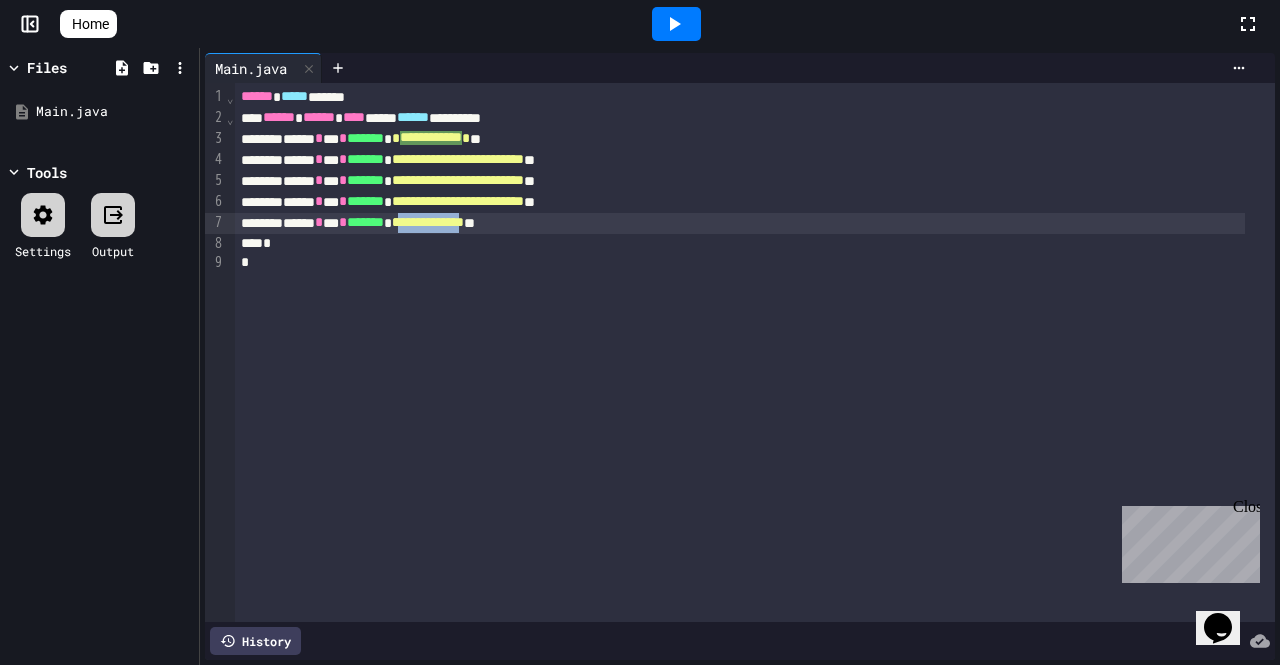 drag, startPoint x: 545, startPoint y: 217, endPoint x: 455, endPoint y: 222, distance: 90.13878 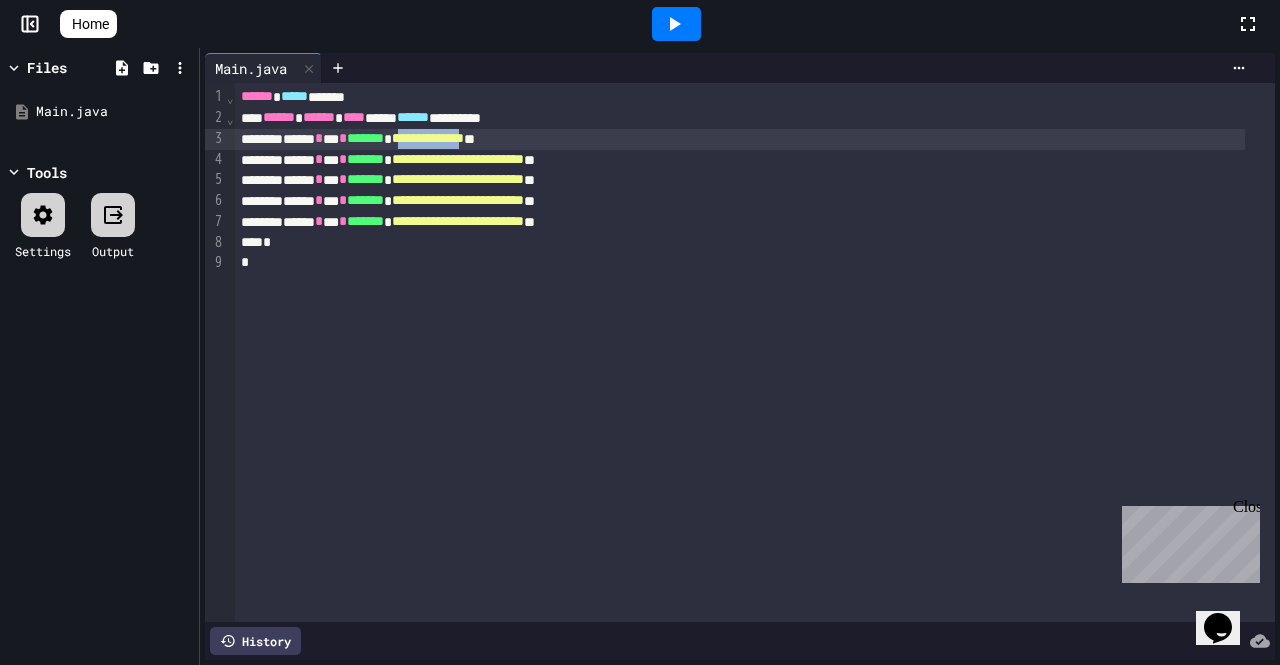 drag, startPoint x: 545, startPoint y: 145, endPoint x: 457, endPoint y: 142, distance: 88.051125 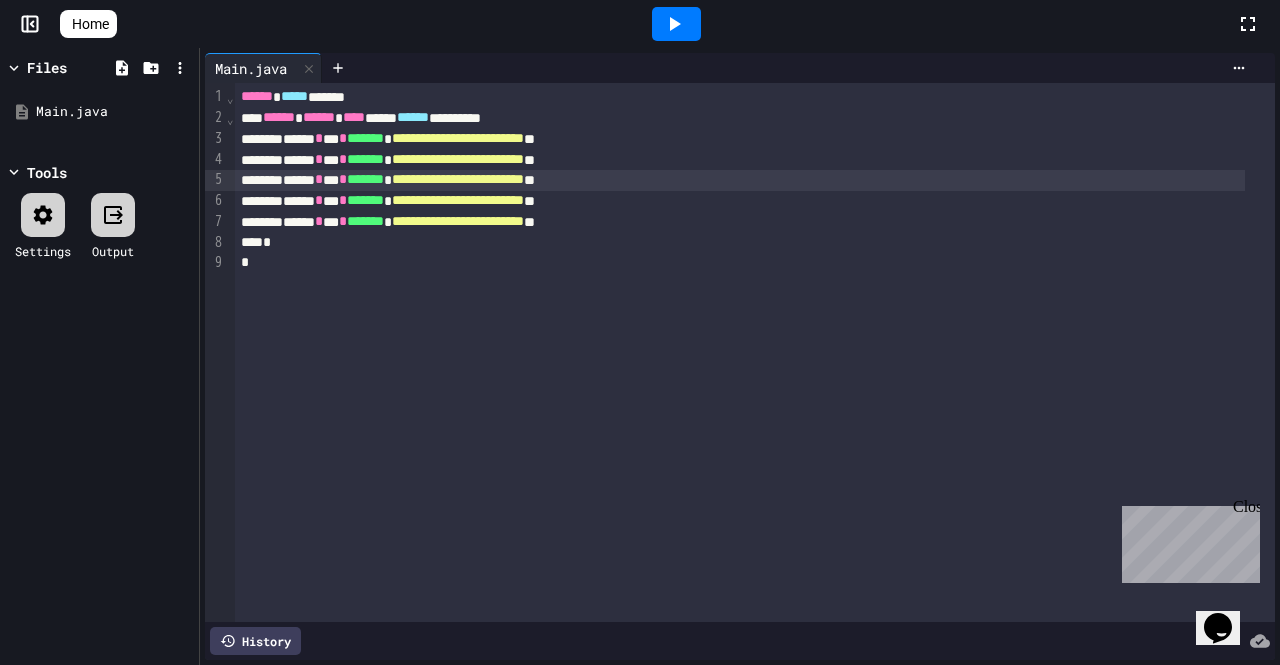 click on "**********" at bounding box center (458, 179) 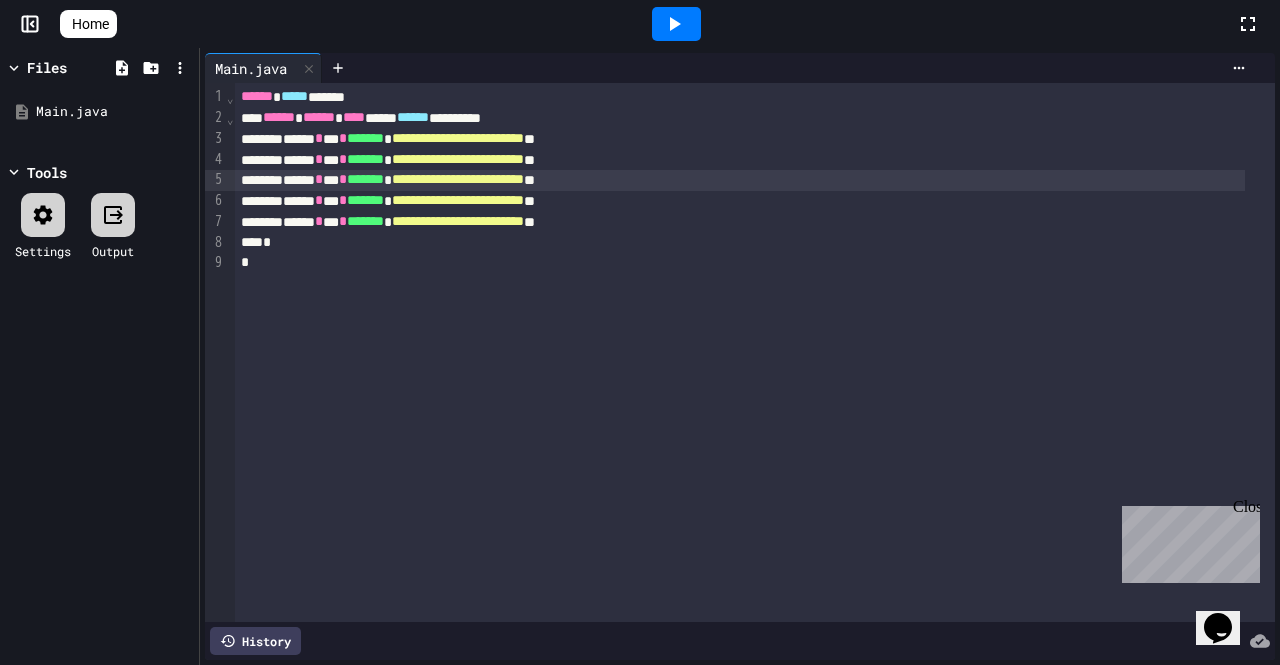 click on "**********" at bounding box center (458, 179) 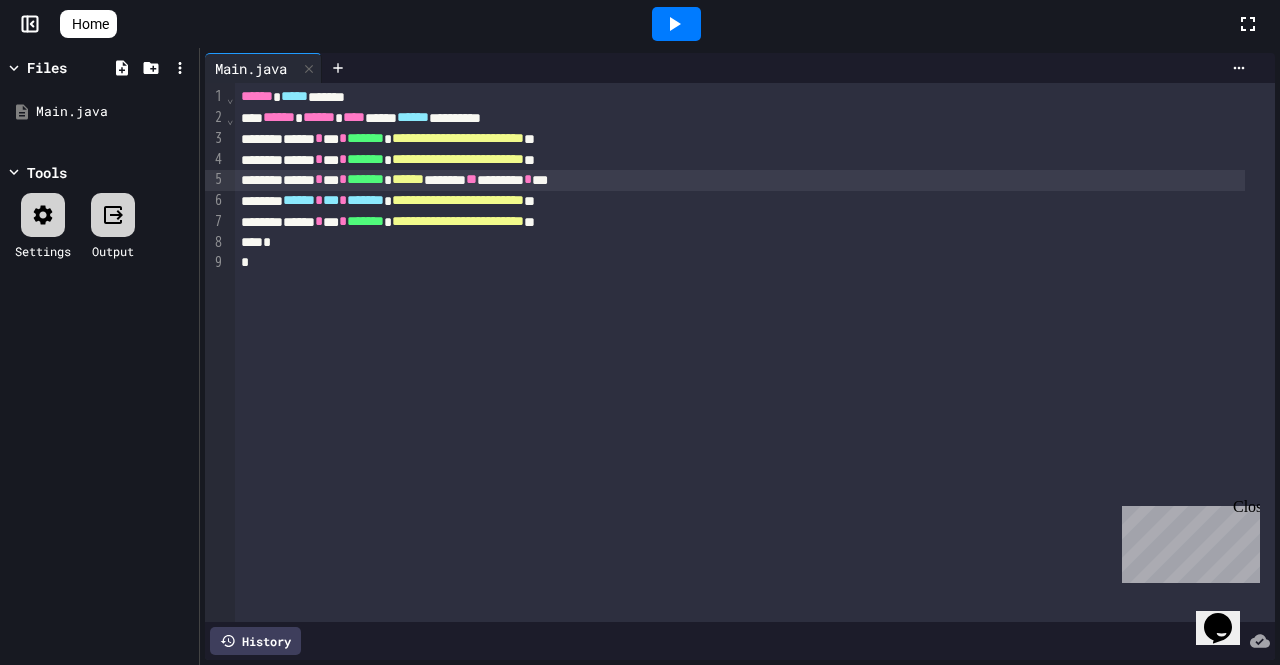 click on "****** * *** * ******* * ****** ******* ** ***** * ***" at bounding box center (740, 180) 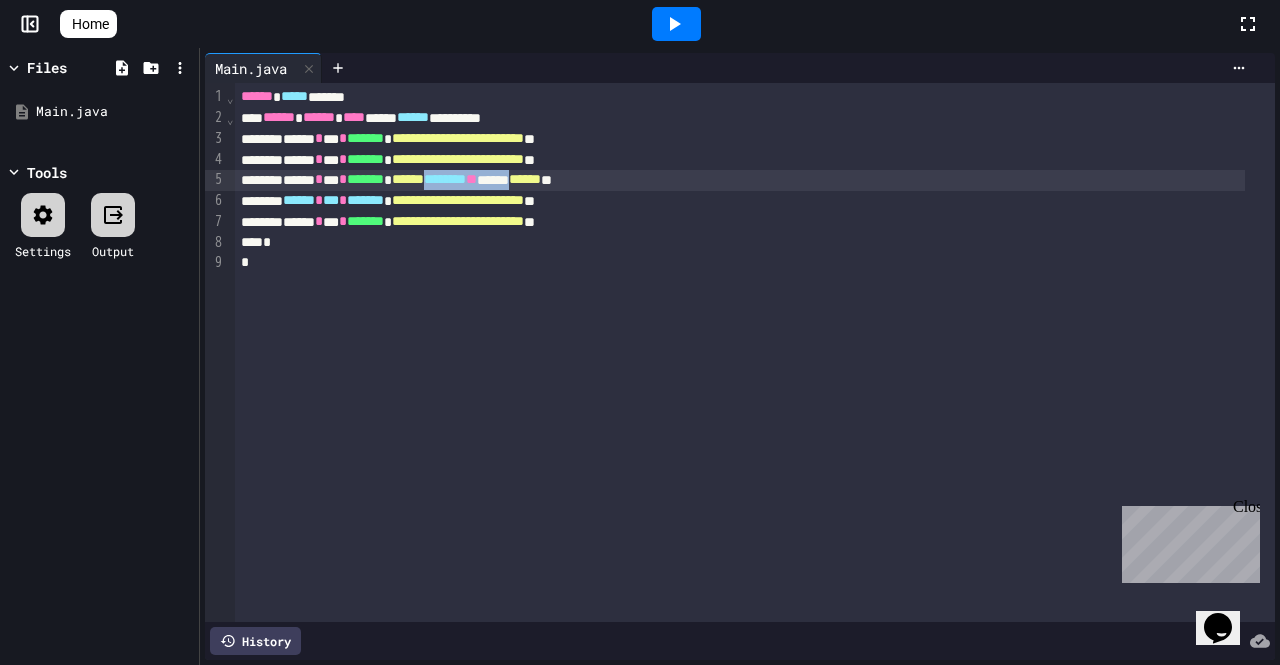 drag, startPoint x: 618, startPoint y: 183, endPoint x: 496, endPoint y: 183, distance: 122 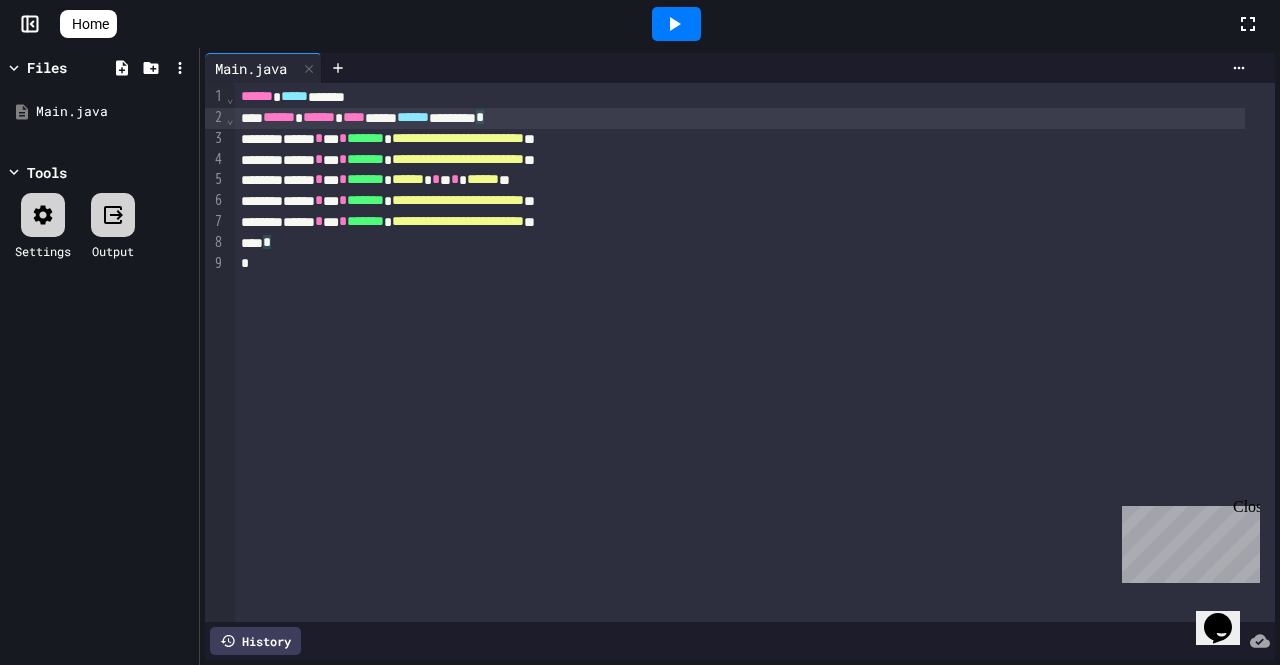 click on "******   ******   **** ***** ****** ******** *" at bounding box center (740, 118) 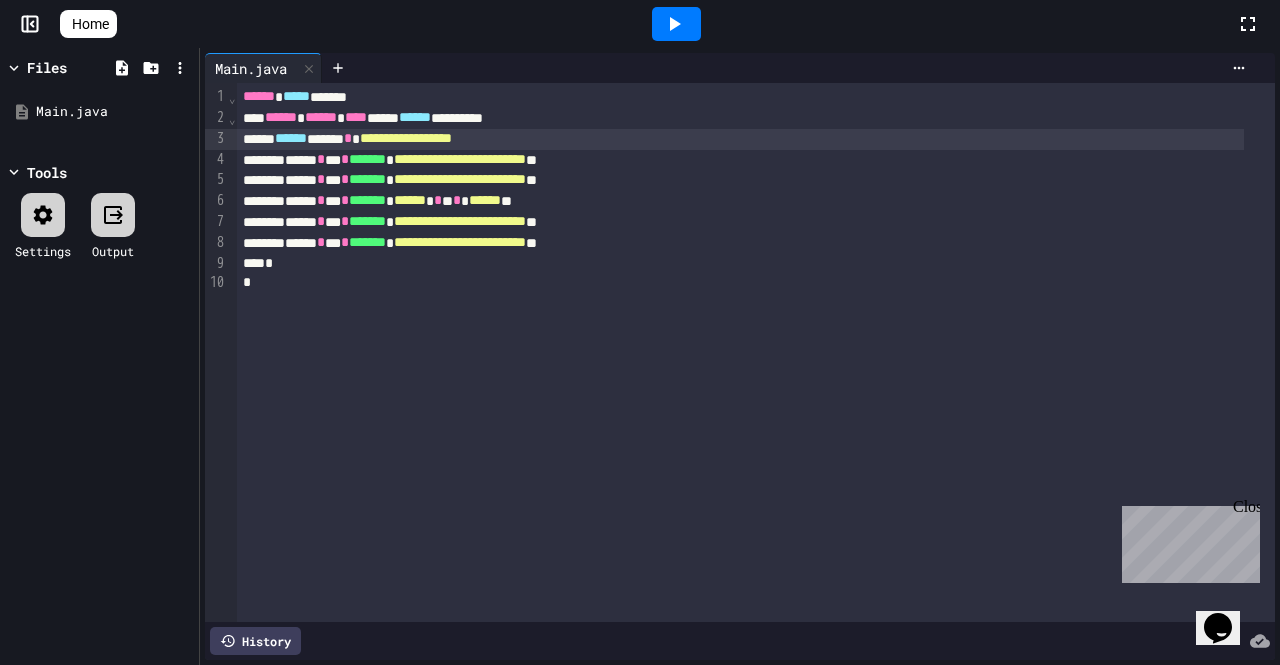 click on "****** * *** * ******* * ******   *    *   ****** **" at bounding box center [740, 201] 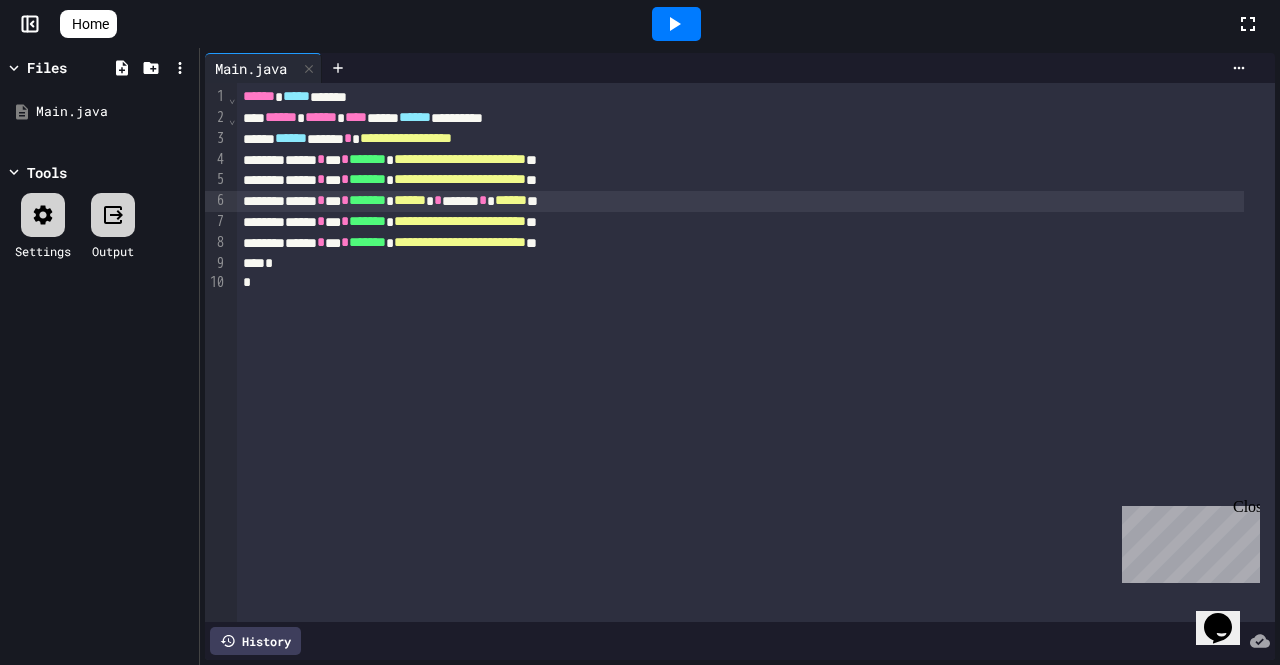click 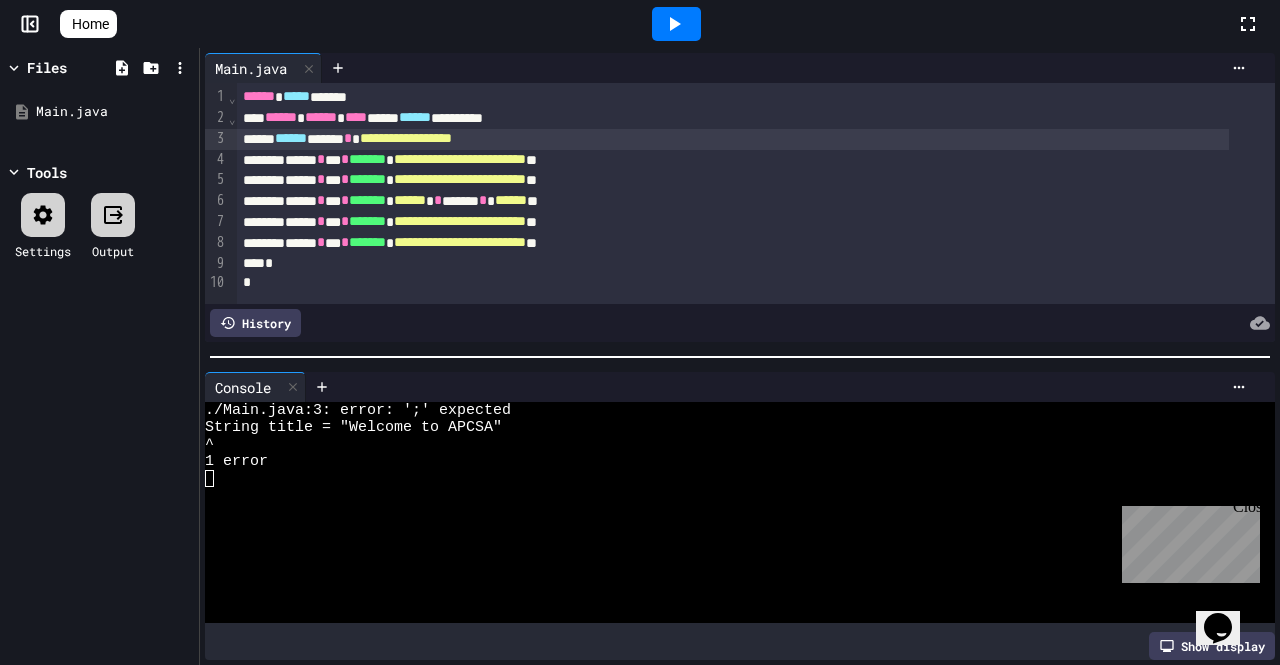 click on "**********" at bounding box center [733, 139] 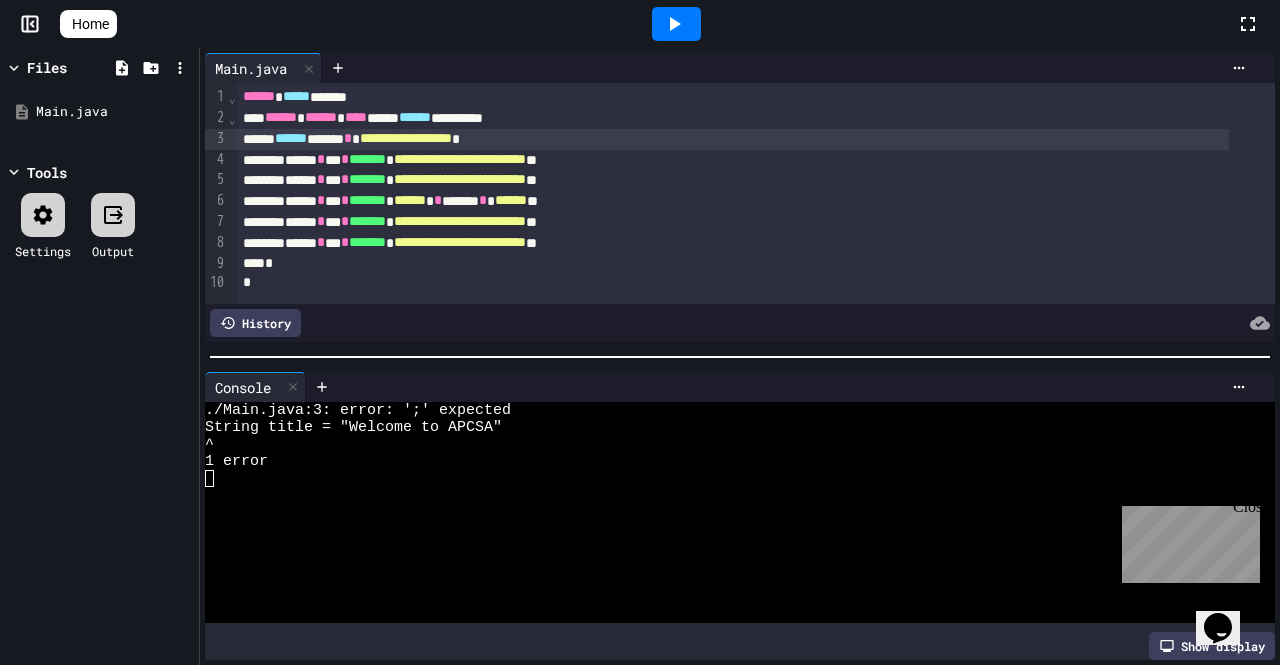 click 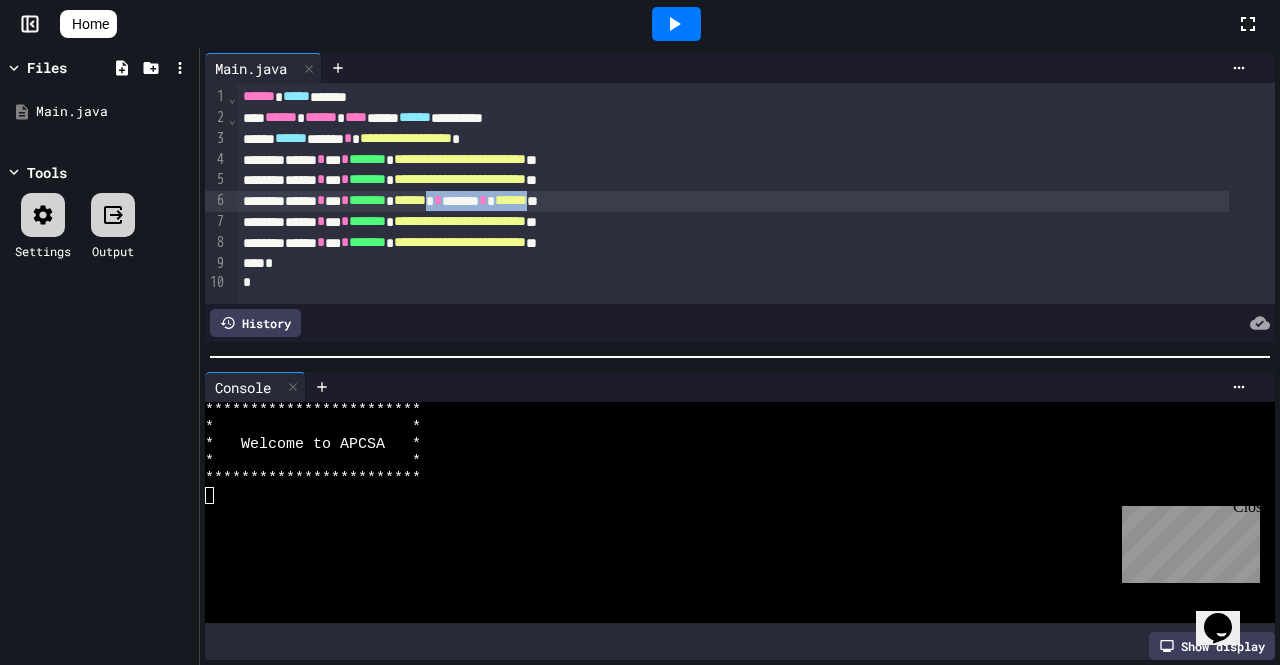 drag, startPoint x: 629, startPoint y: 204, endPoint x: 499, endPoint y: 210, distance: 130.13838 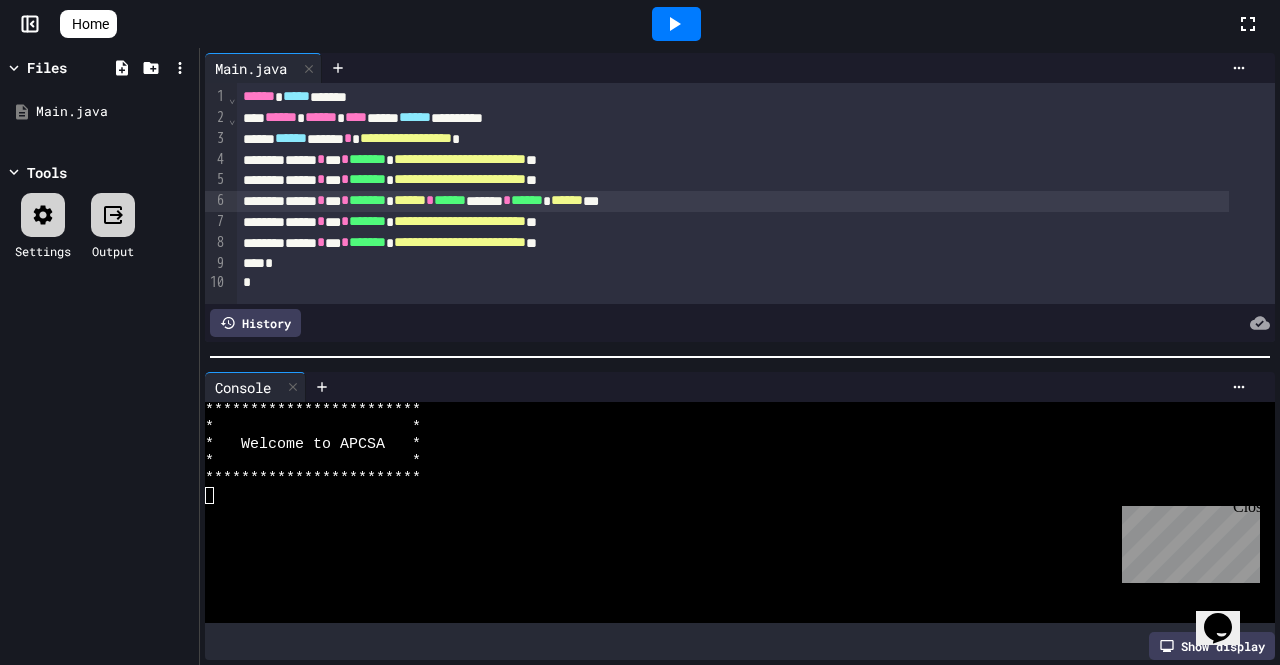 click 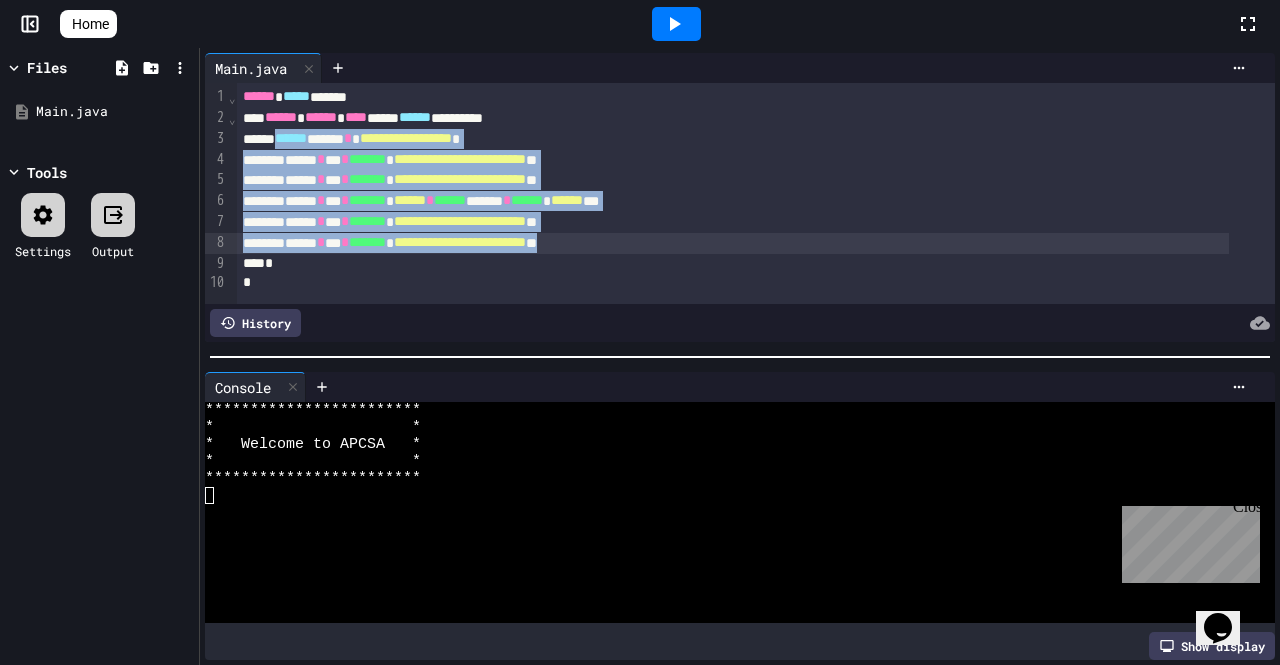 drag, startPoint x: 288, startPoint y: 140, endPoint x: 691, endPoint y: 242, distance: 415.70782 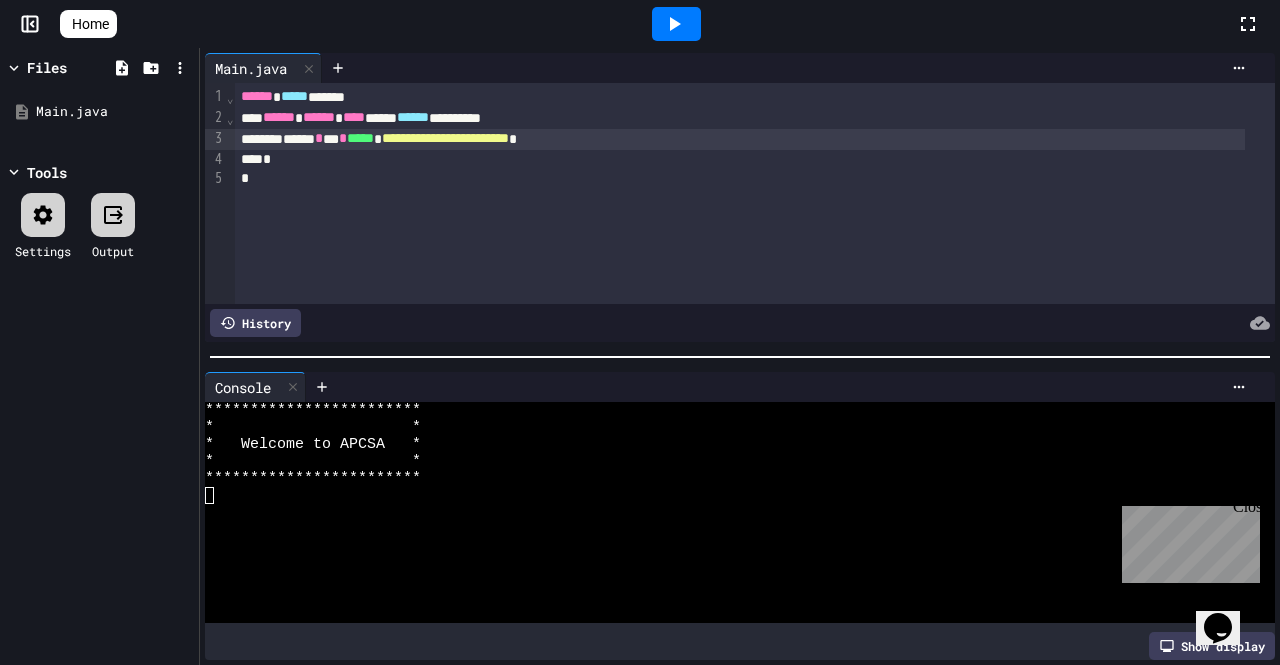click 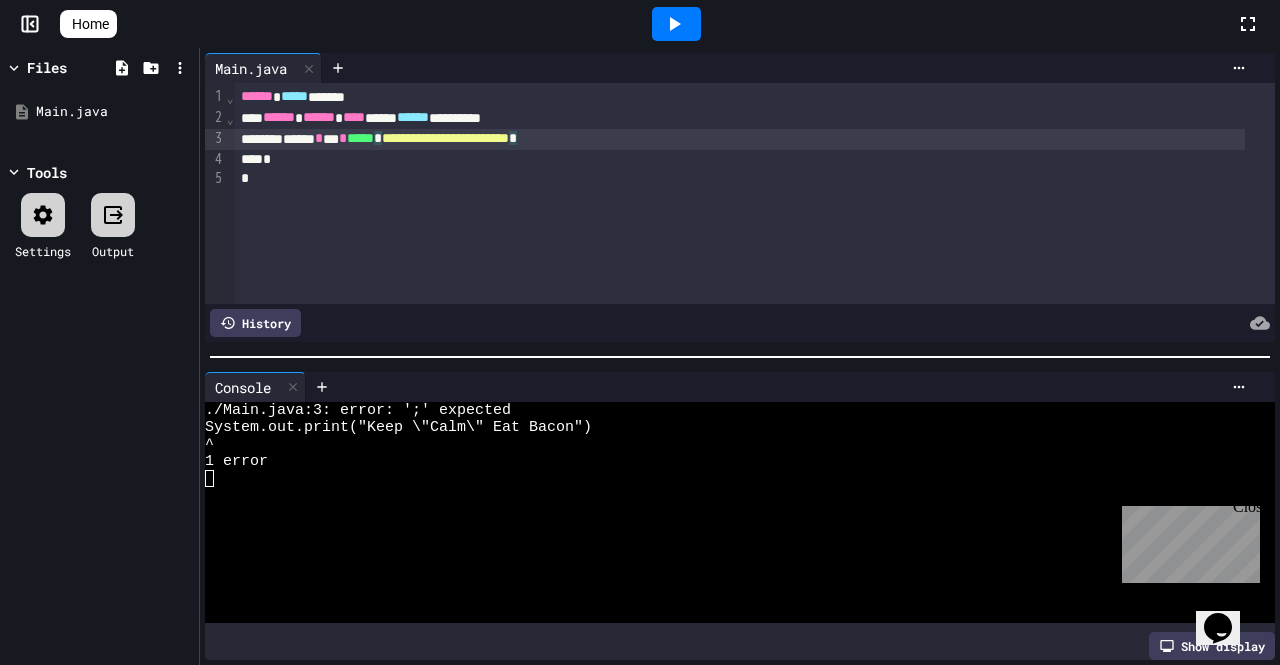 click on "**********" at bounding box center [740, 139] 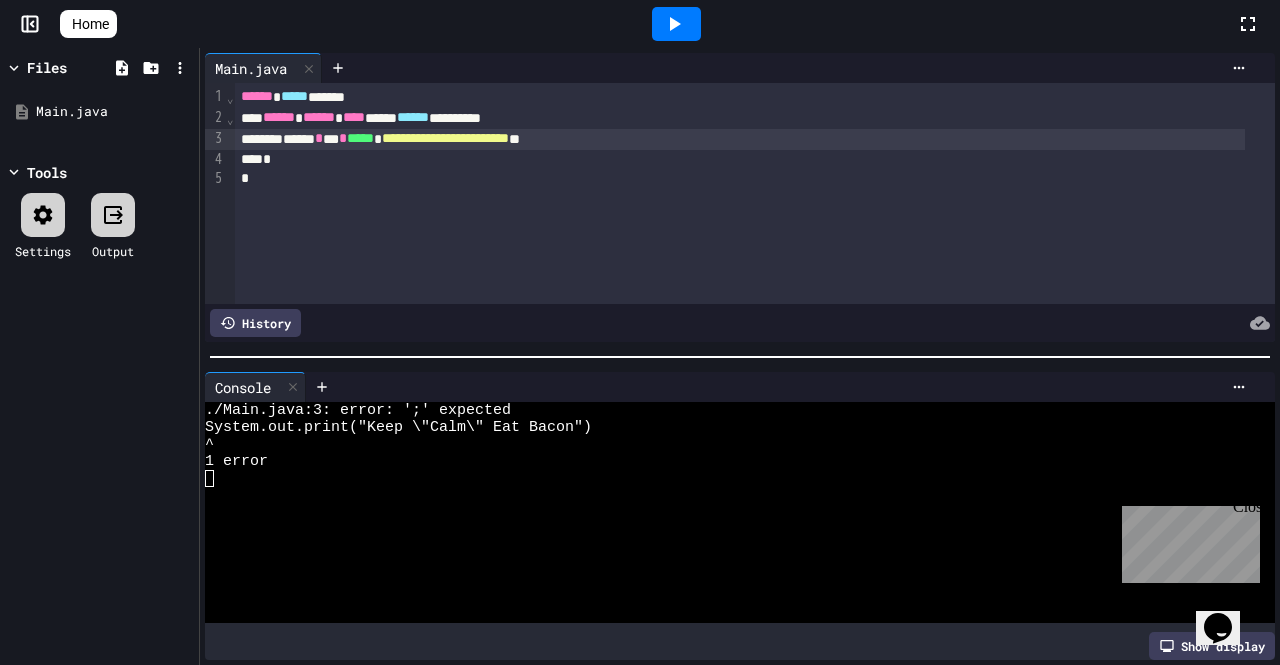 click 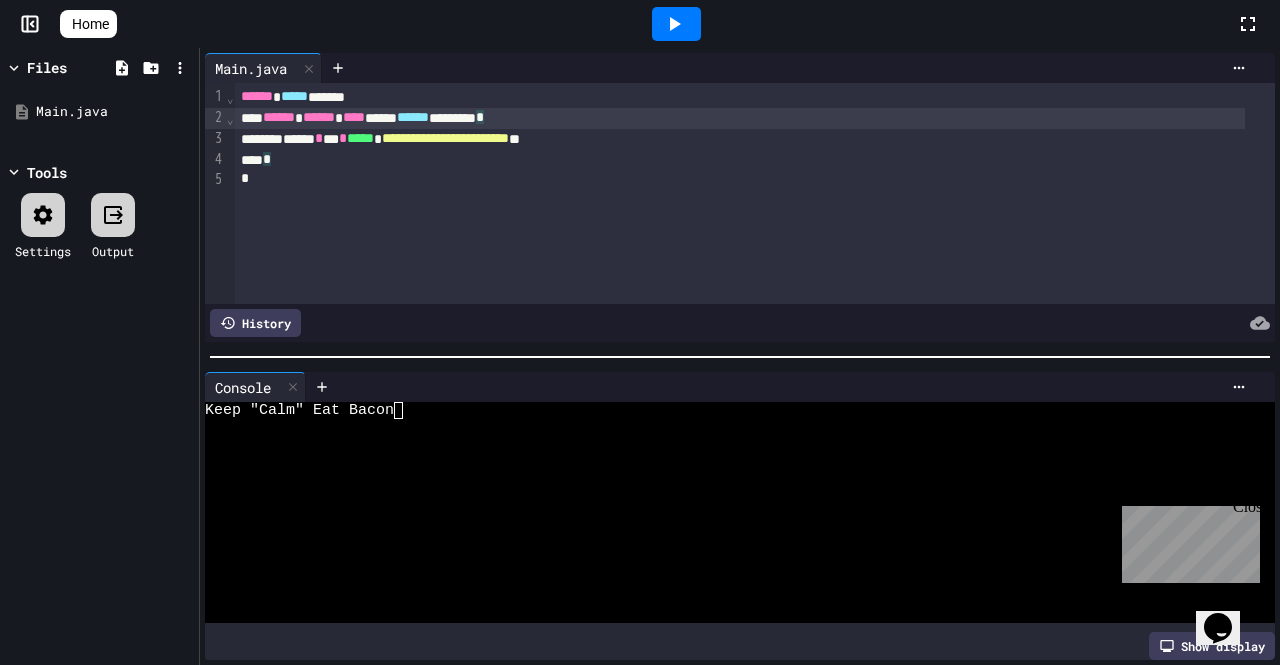 click on "******   ******   **** ***** ****** ******** *" at bounding box center (740, 118) 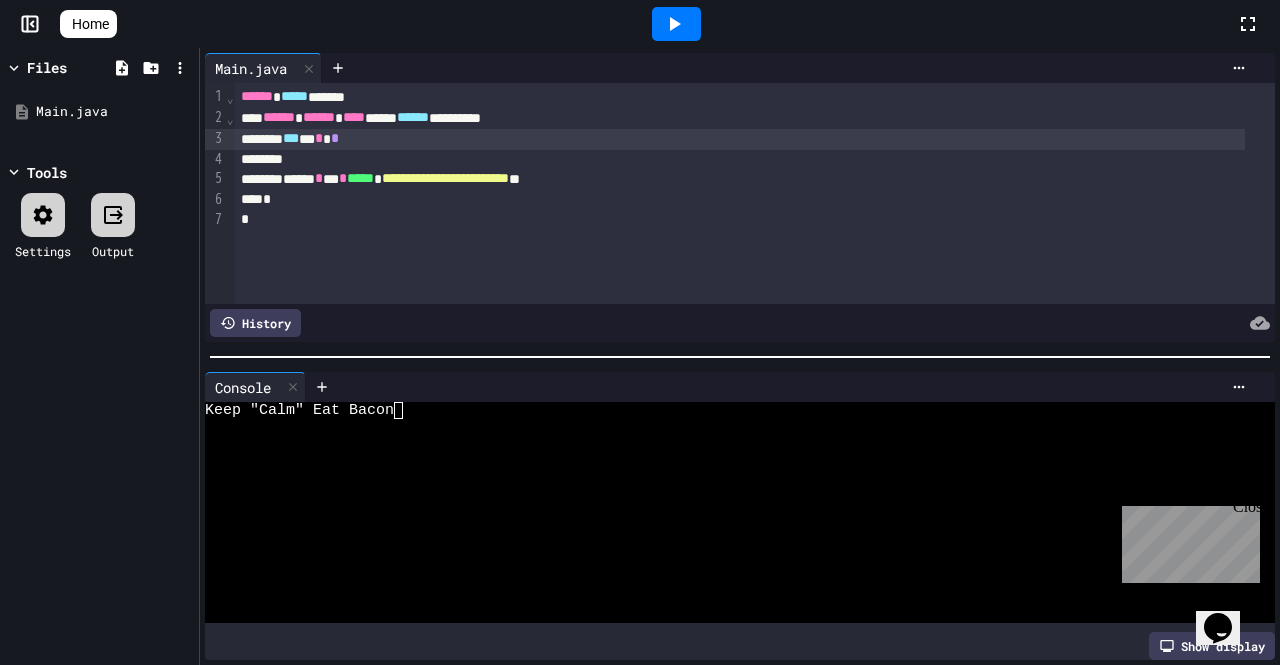 click on "*** * *   *" at bounding box center (740, 139) 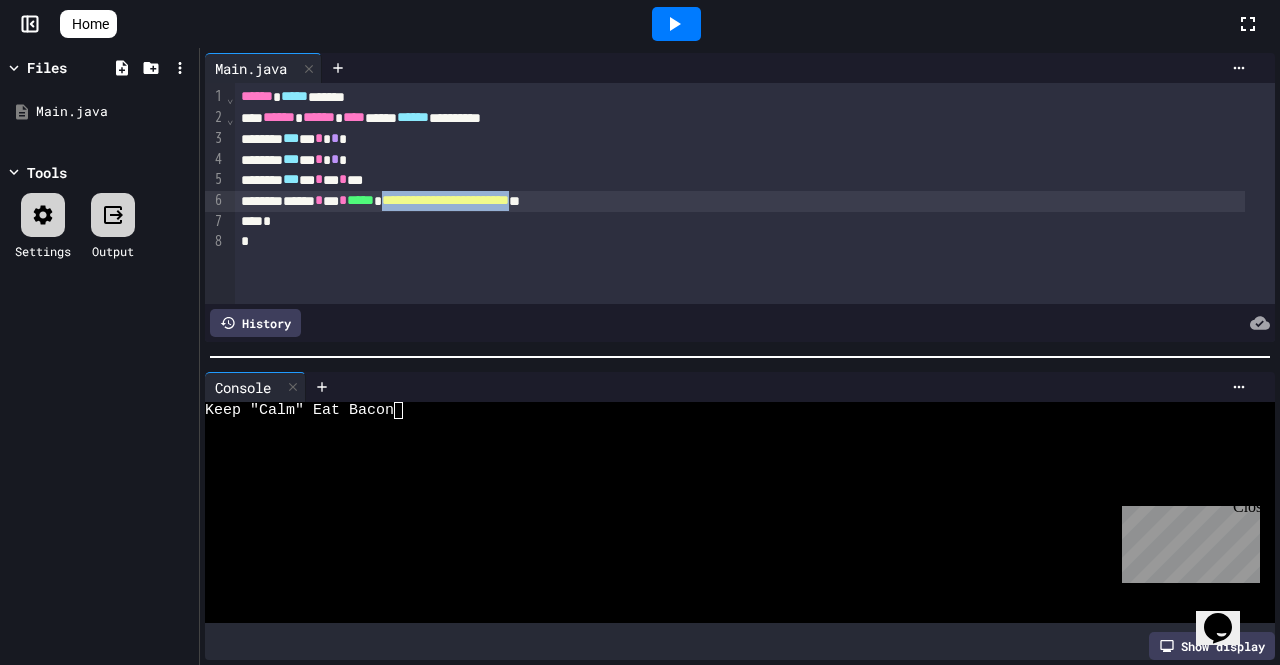 drag, startPoint x: 626, startPoint y: 202, endPoint x: 431, endPoint y: 200, distance: 195.01025 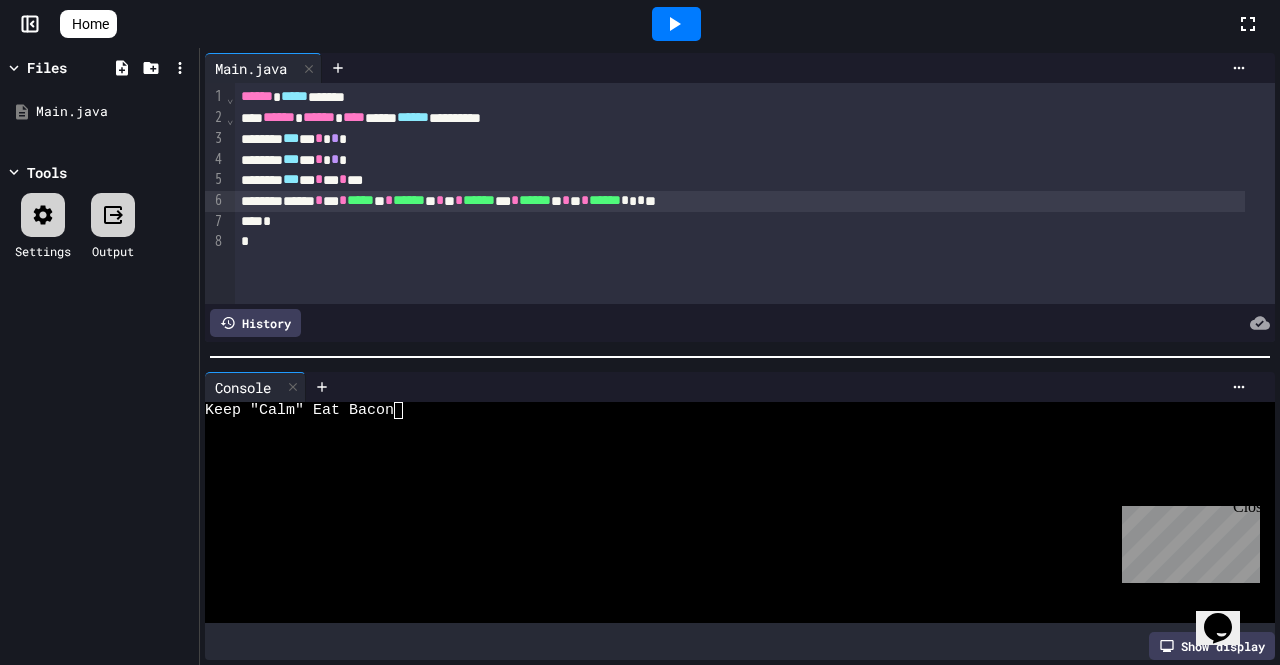 click 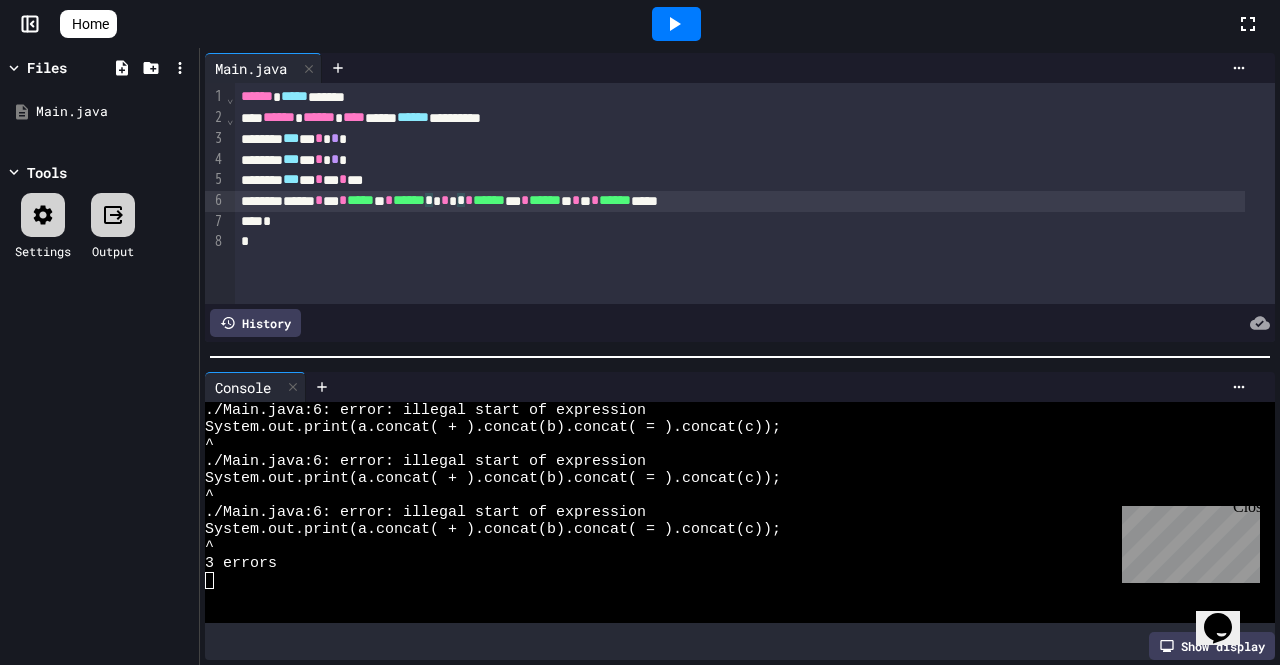 click on "****** * *** * ***** ** * ****** *   *   * * ****** *** * ****** * * * * ****** *****" at bounding box center [740, 201] 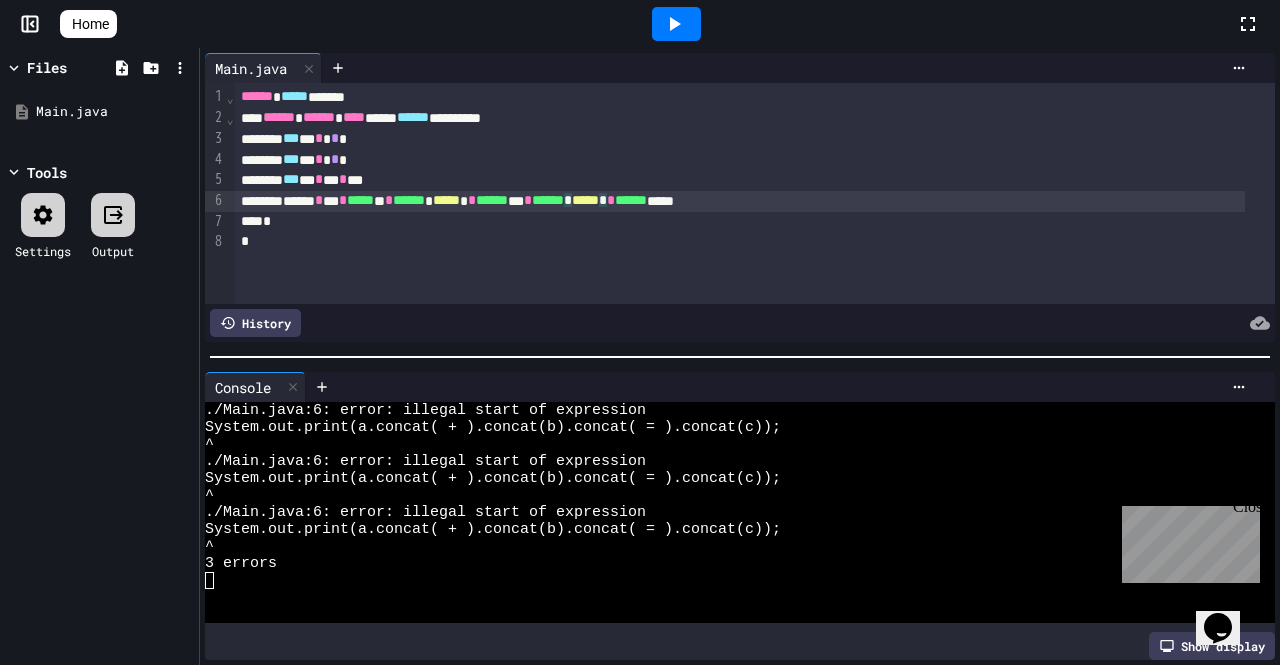 click 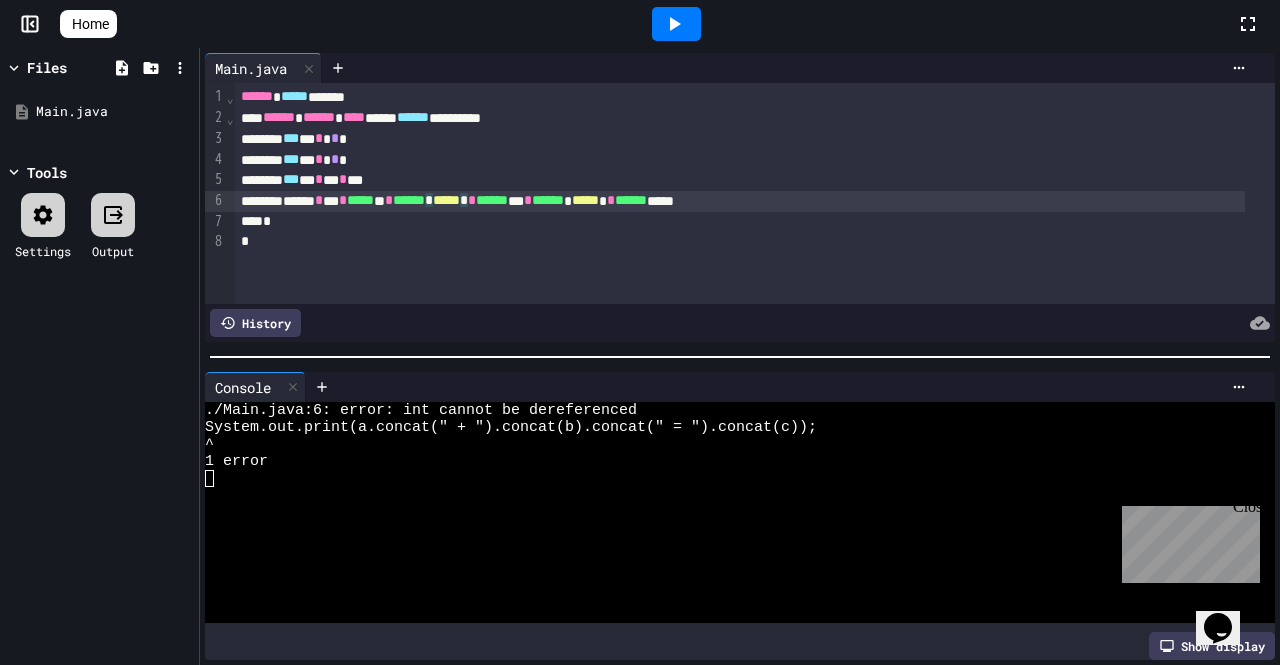 click on "****** * *** * ***** ** * ****** * ***** * * ****** *** * ****** * ***** * * ****** *****" at bounding box center [740, 201] 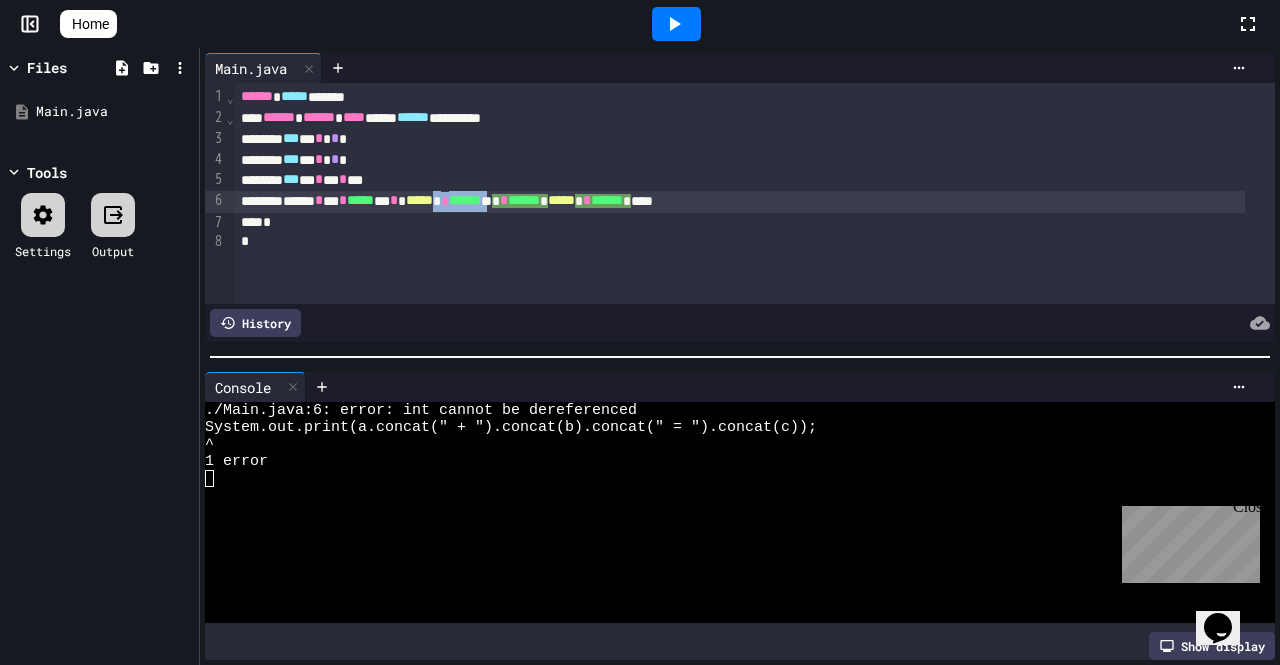 drag, startPoint x: 568, startPoint y: 201, endPoint x: 505, endPoint y: 201, distance: 63 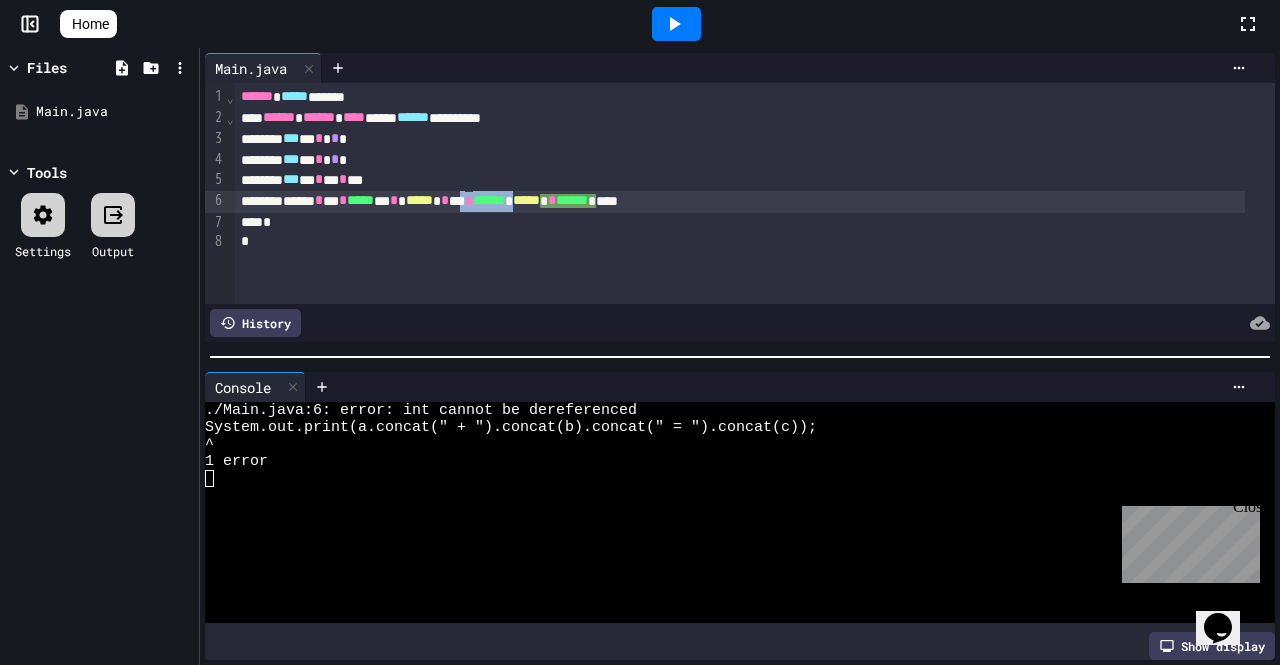 drag, startPoint x: 602, startPoint y: 206, endPoint x: 532, endPoint y: 201, distance: 70.178345 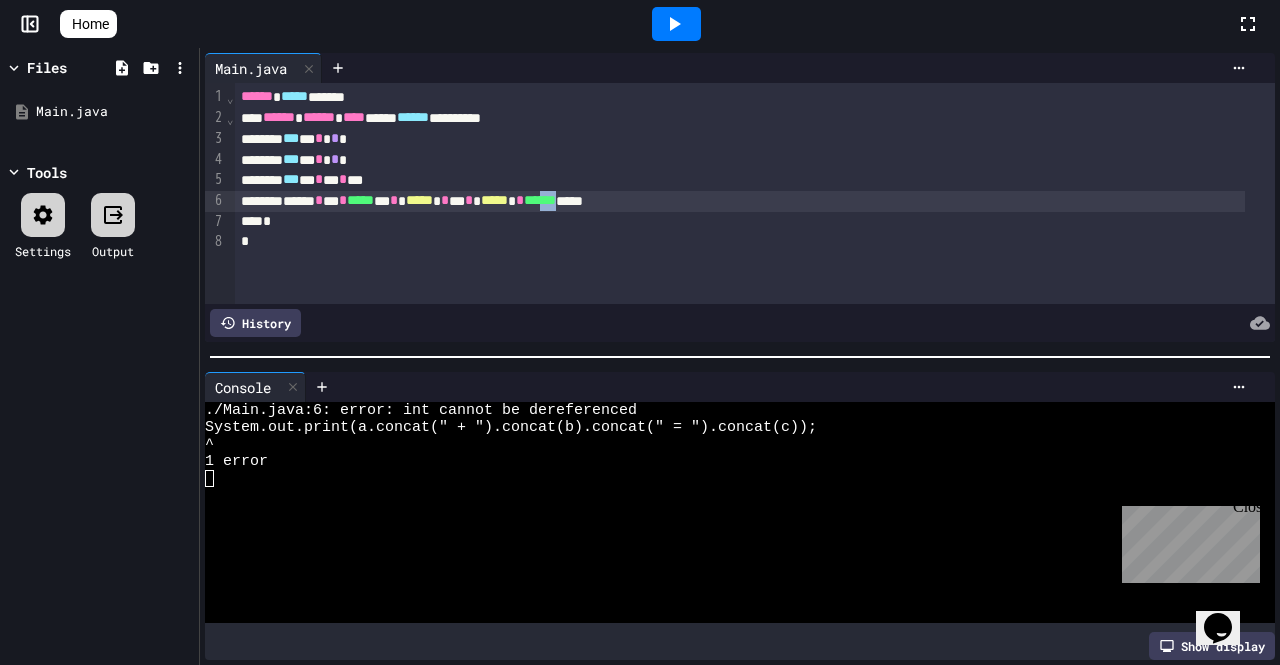 drag, startPoint x: 658, startPoint y: 205, endPoint x: 636, endPoint y: 207, distance: 22.090721 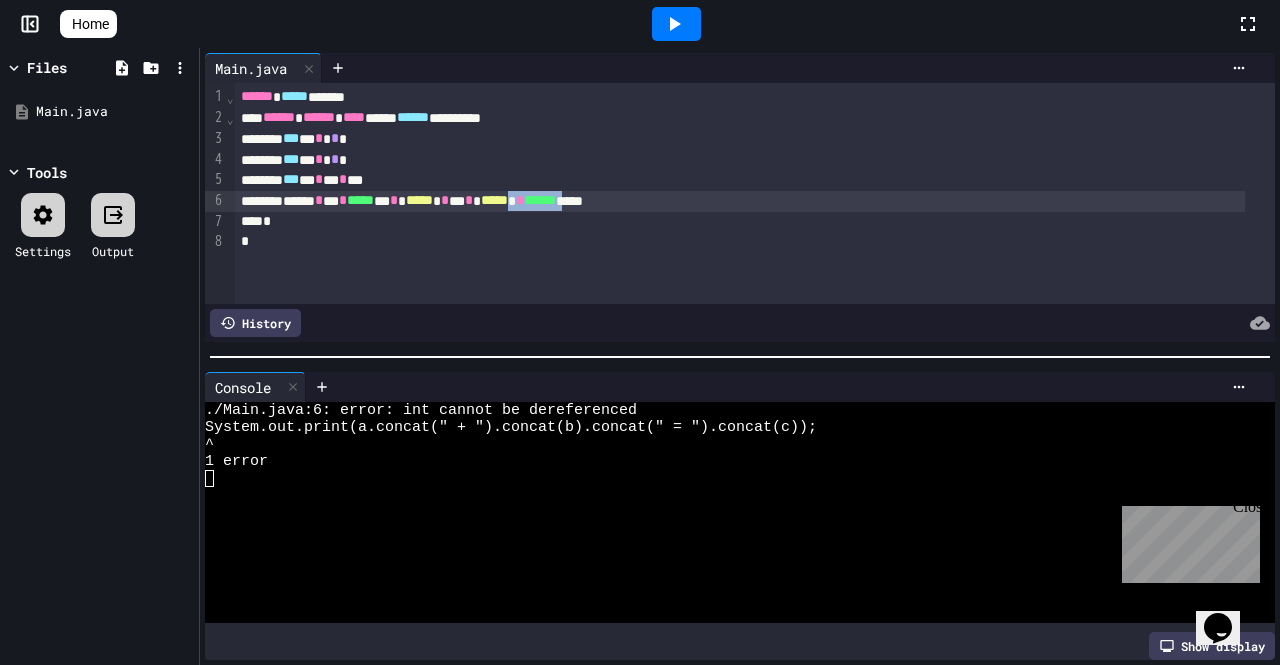 drag, startPoint x: 661, startPoint y: 201, endPoint x: 594, endPoint y: 204, distance: 67.06713 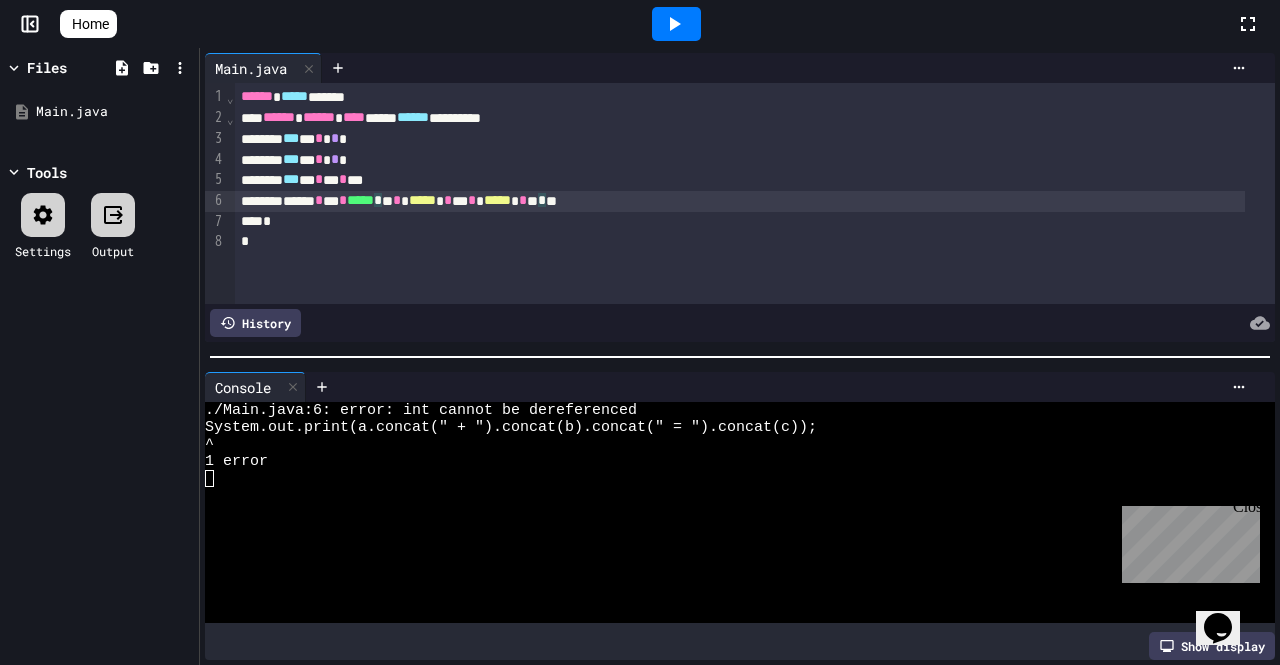 click on "****** * *** * ***** * * *   *****   * * *   *****   * * * **" at bounding box center [740, 201] 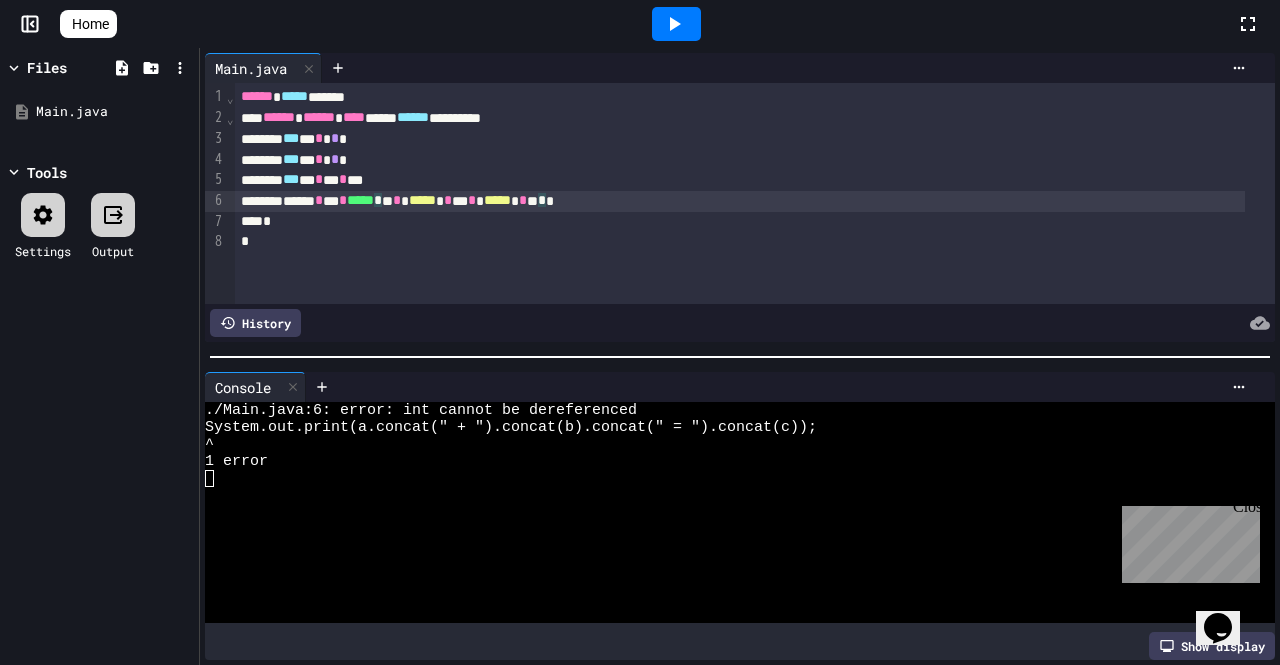 click 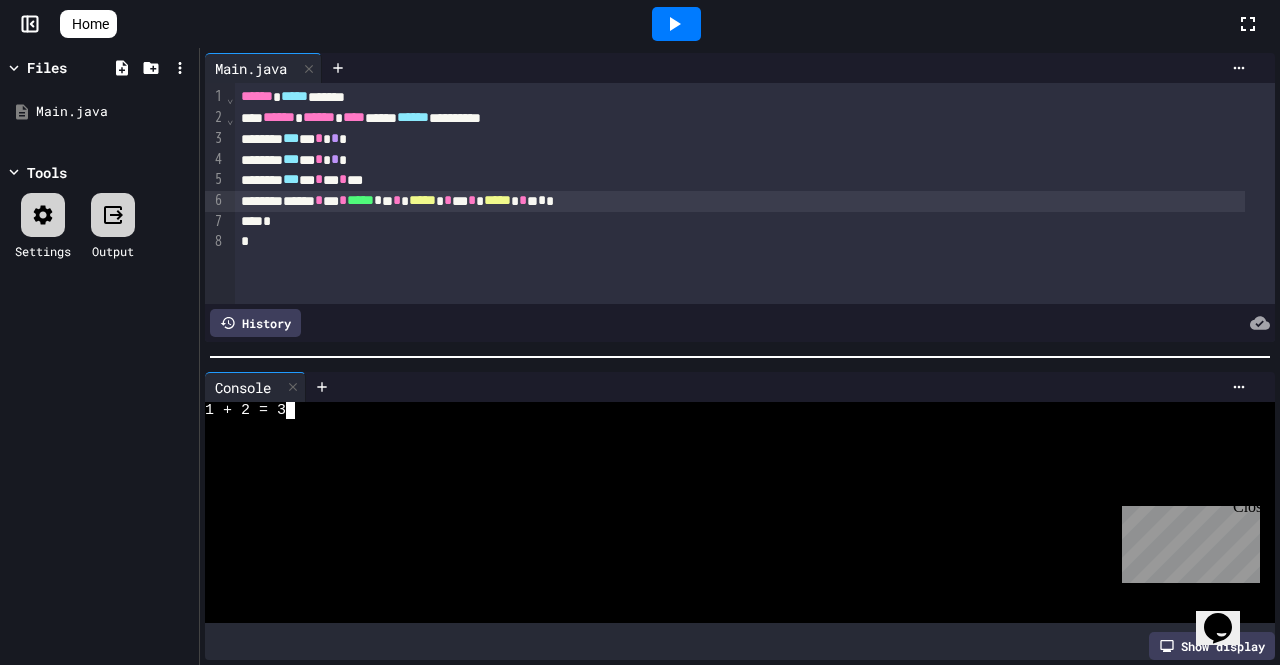 click at bounding box center (722, 495) 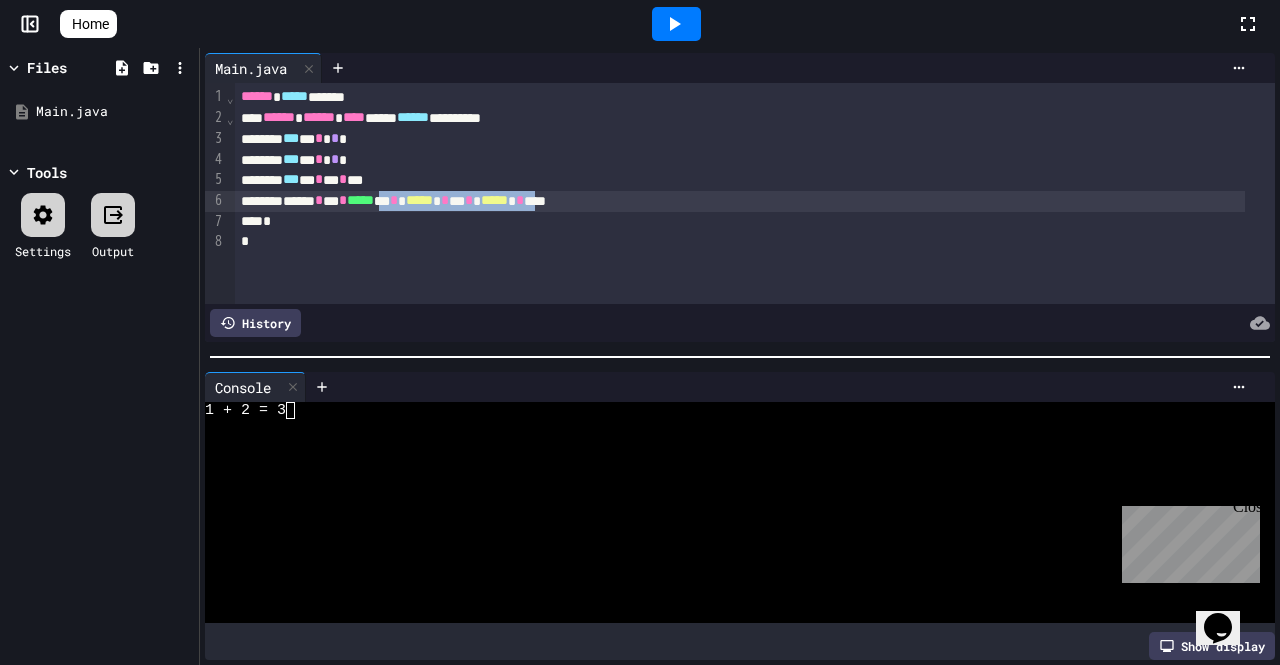 drag, startPoint x: 627, startPoint y: 204, endPoint x: 433, endPoint y: 207, distance: 194.0232 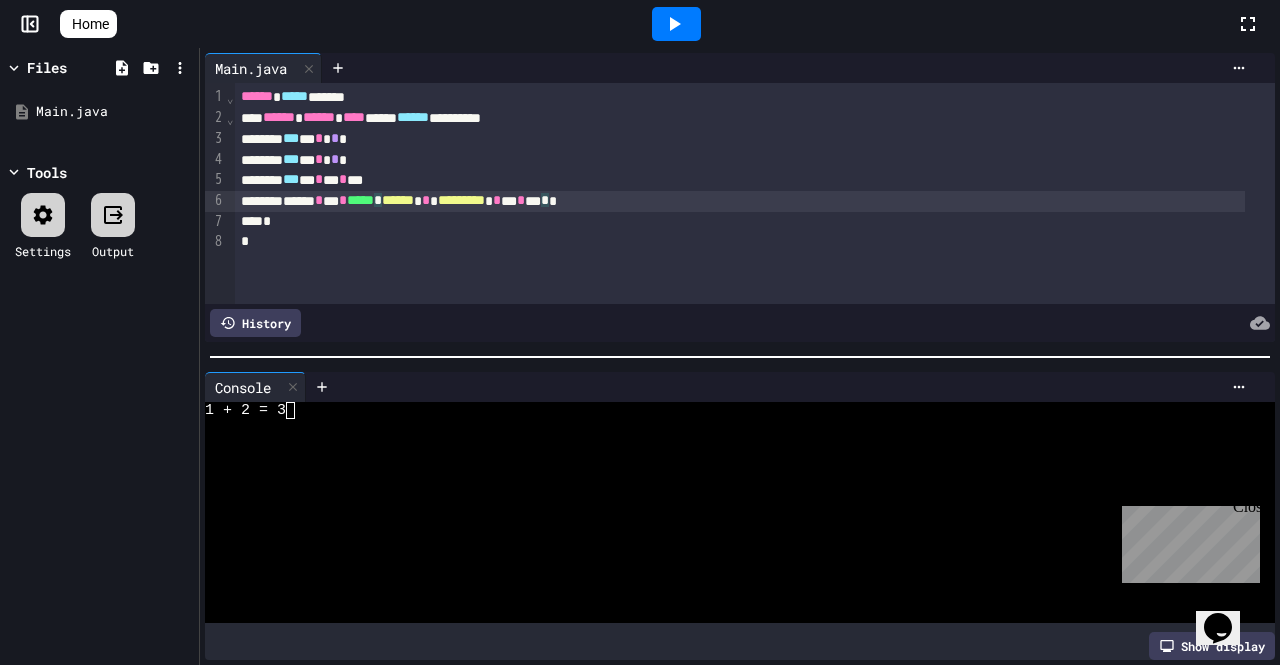click on "****** * *** * ***** * ******   *   *********   * * * ** * *" at bounding box center (740, 201) 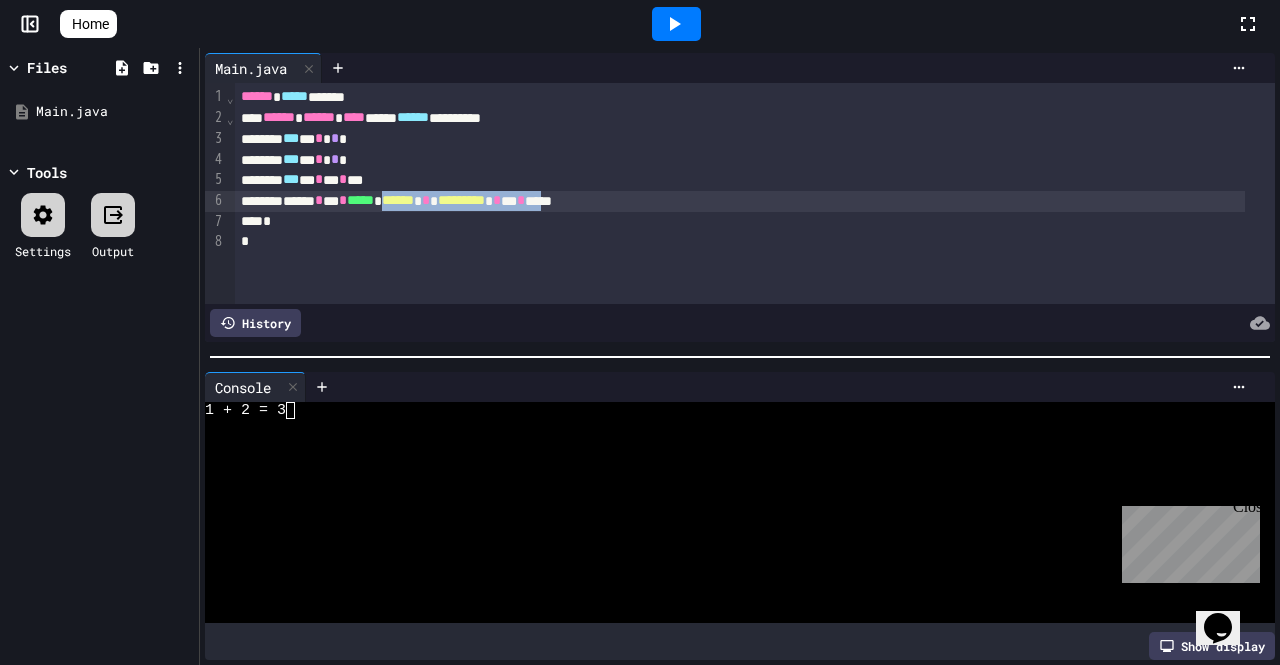 drag, startPoint x: 644, startPoint y: 204, endPoint x: 433, endPoint y: 203, distance: 211.00237 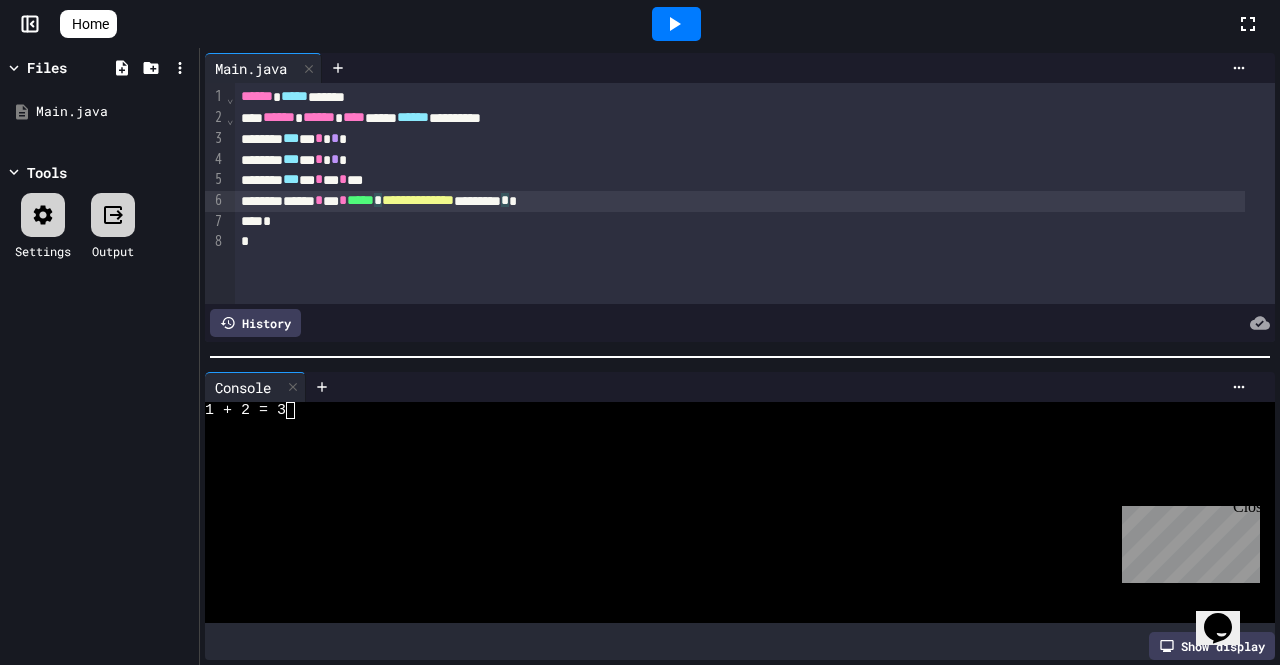 click 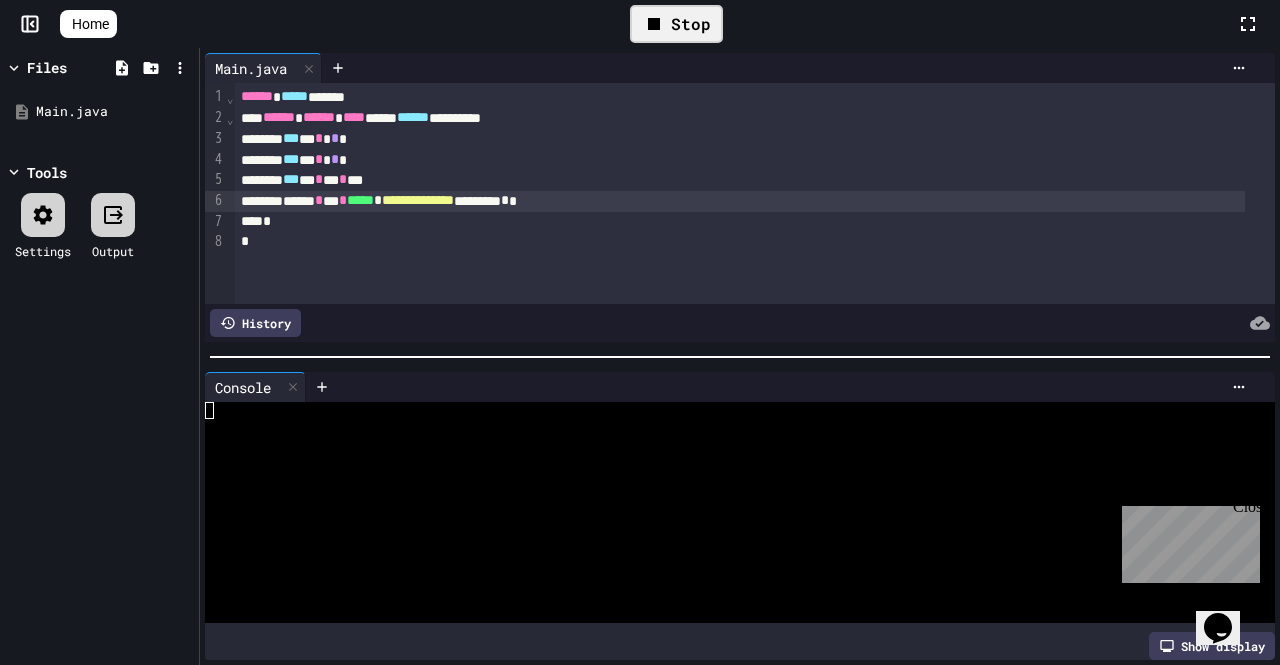 scroll, scrollTop: 170, scrollLeft: 0, axis: vertical 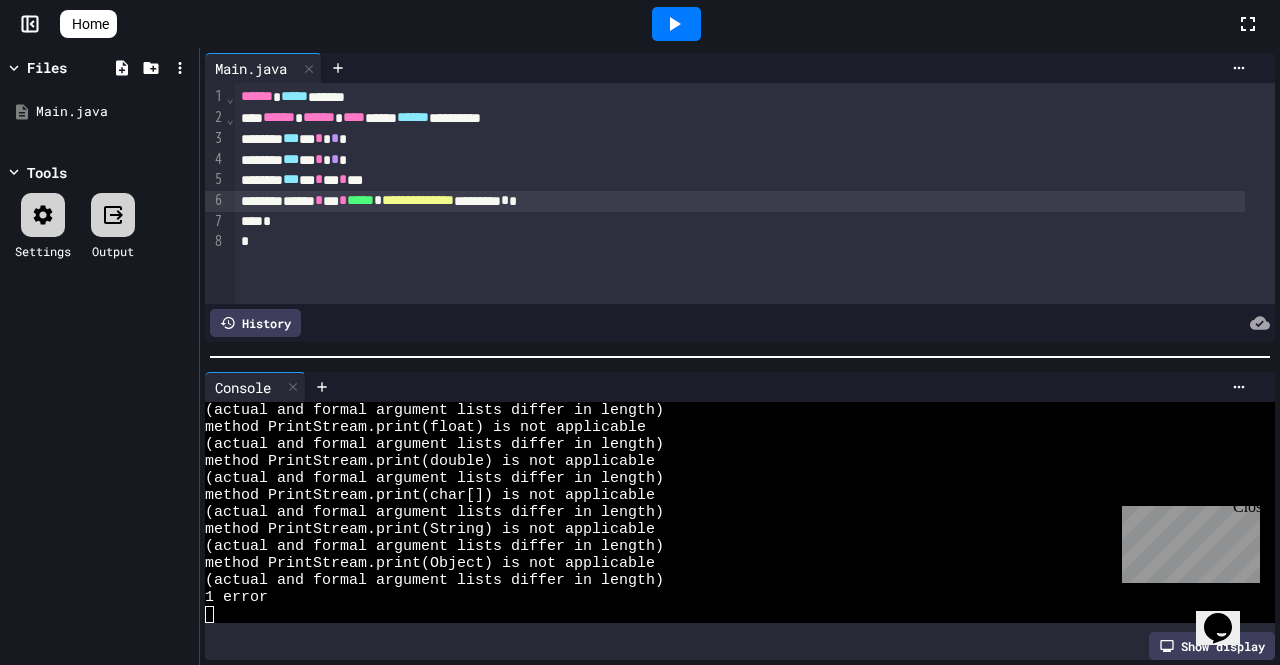 click on "*" at bounding box center (378, 200) 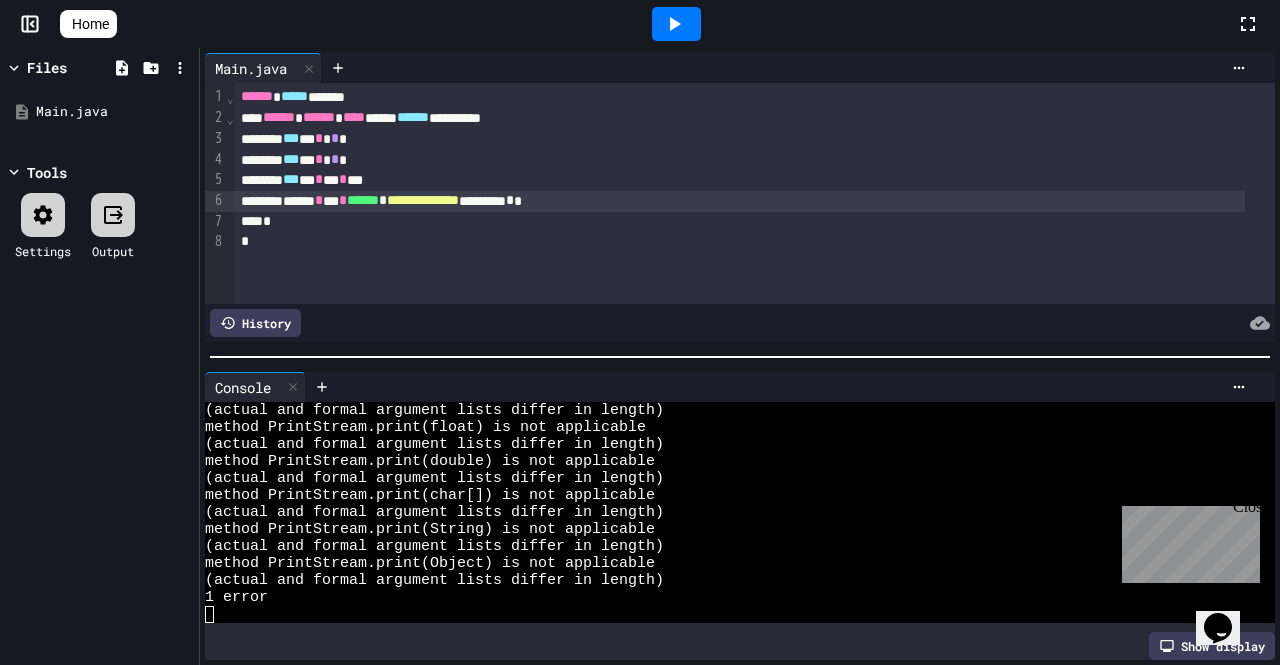 click 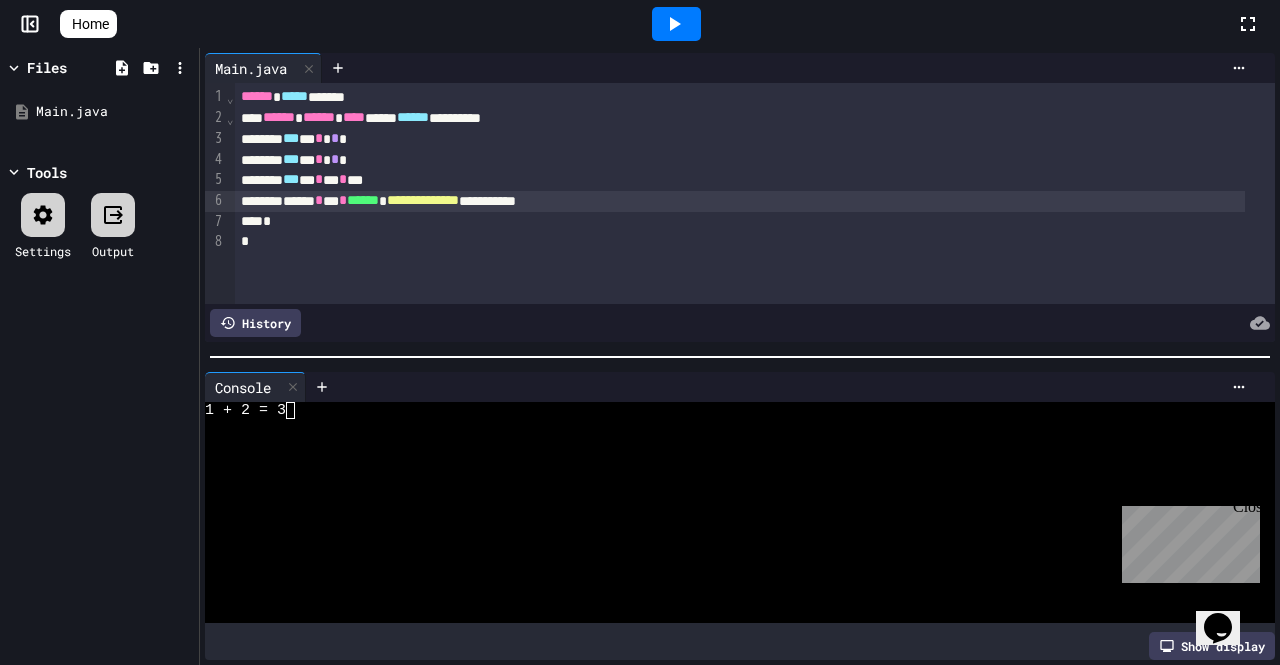 click on "**********" at bounding box center (740, 201) 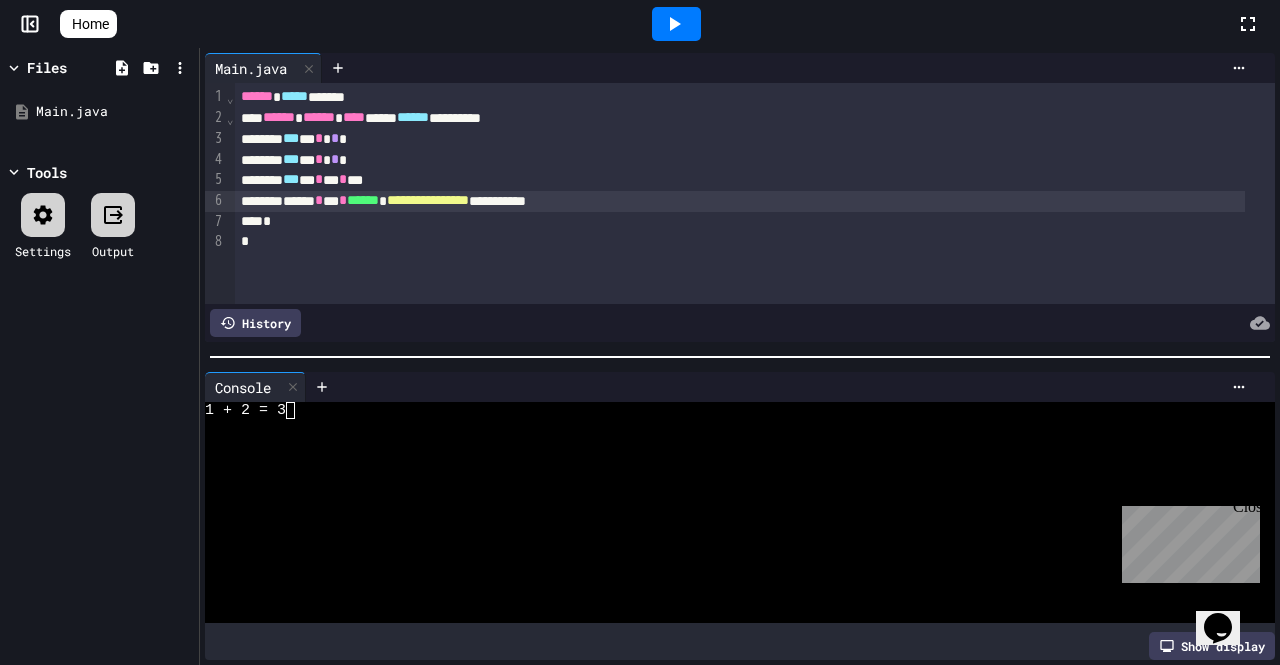 click 